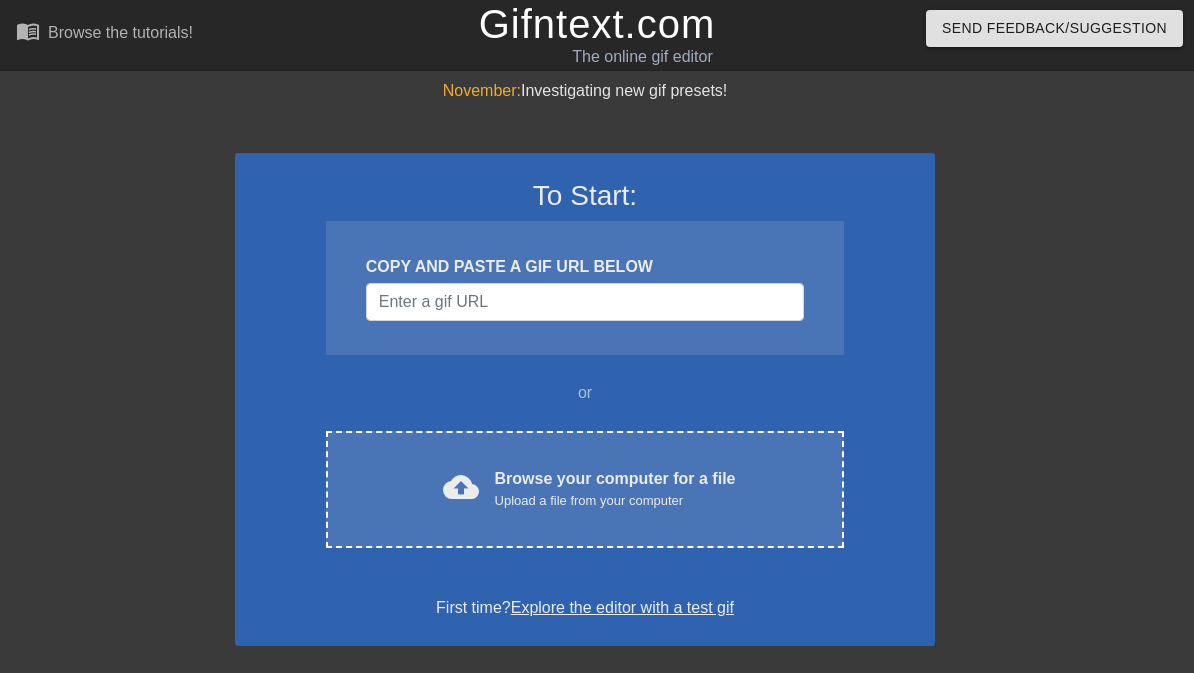 scroll, scrollTop: 0, scrollLeft: 0, axis: both 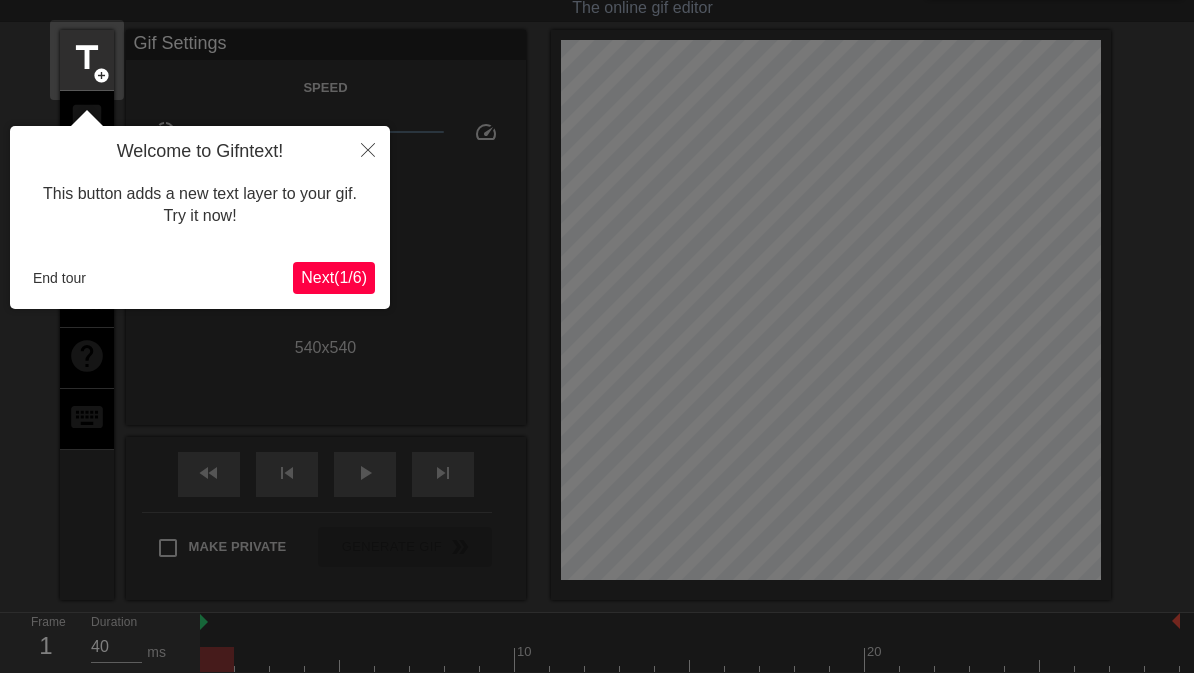 click 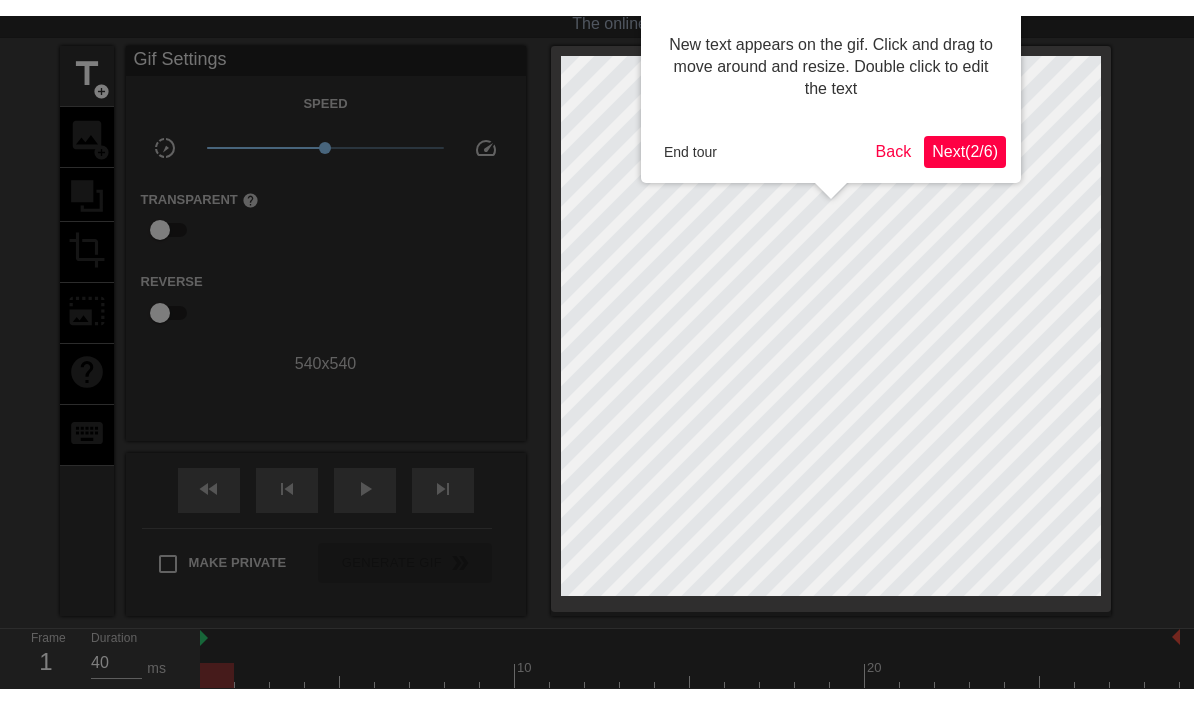 scroll, scrollTop: 0, scrollLeft: 0, axis: both 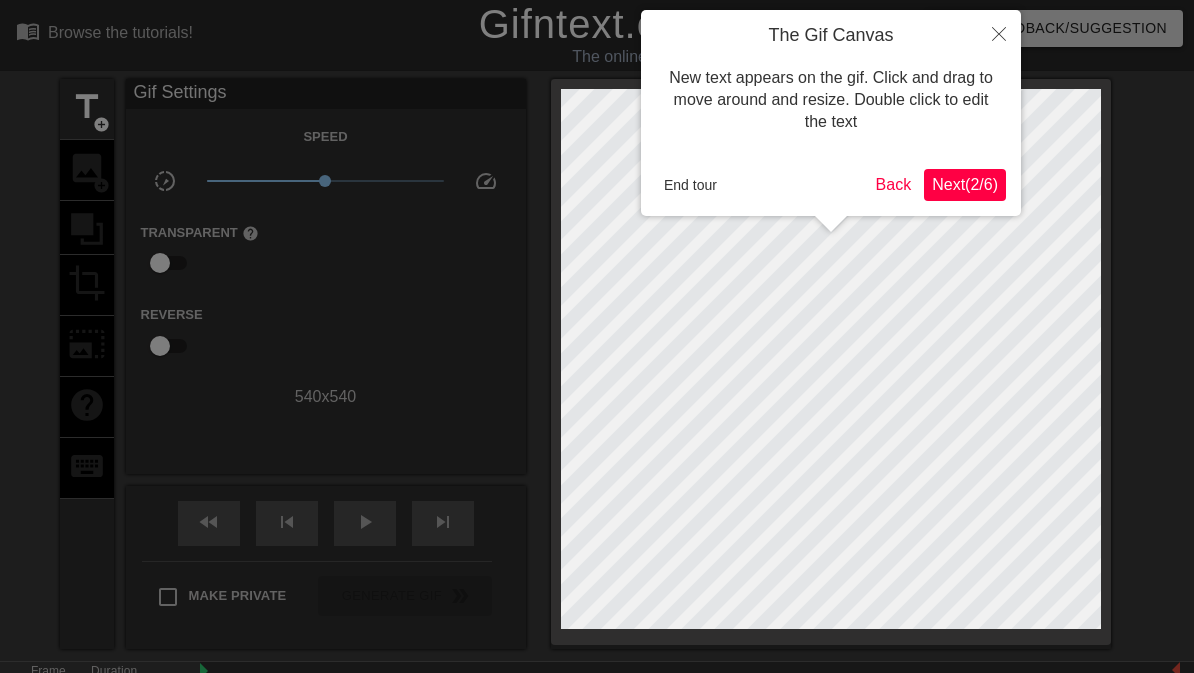 click on "End tour" at bounding box center [690, 185] 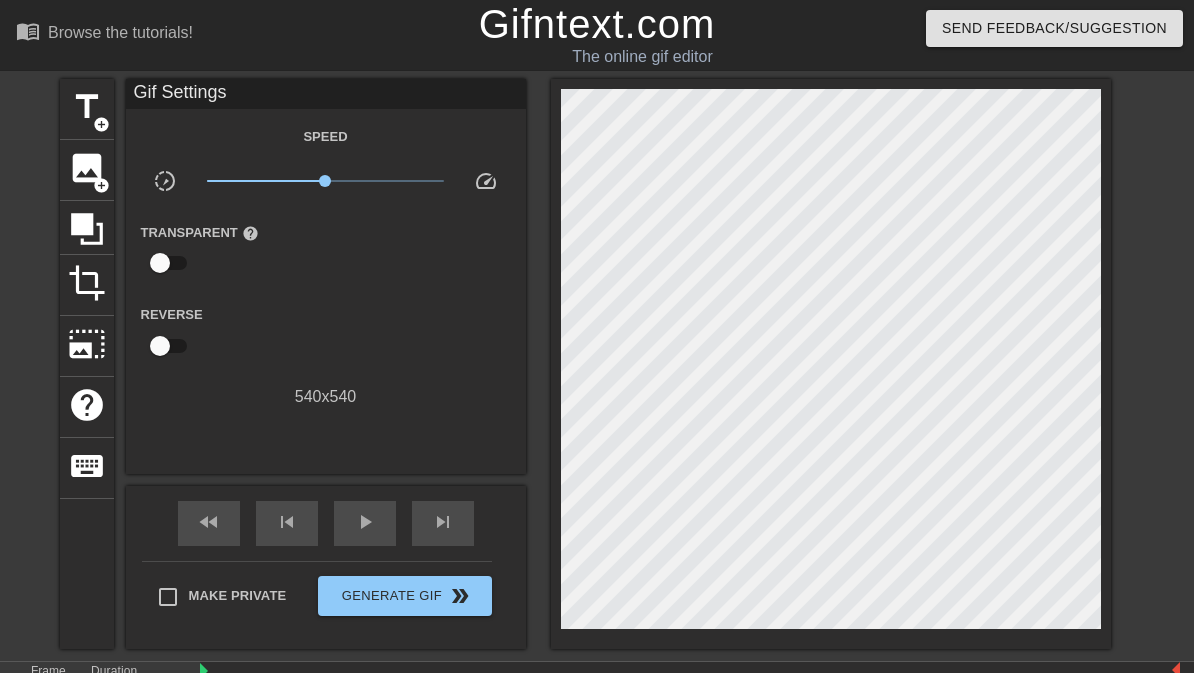 click on "title" at bounding box center [87, 107] 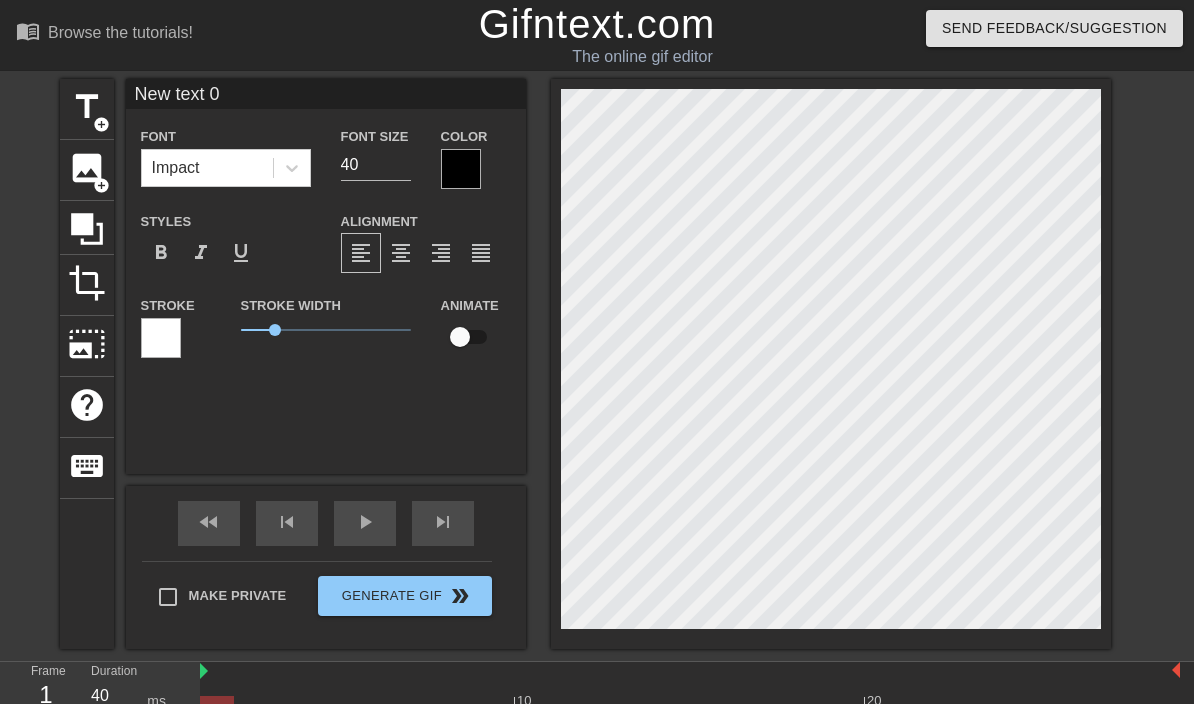 scroll, scrollTop: 0, scrollLeft: 4, axis: horizontal 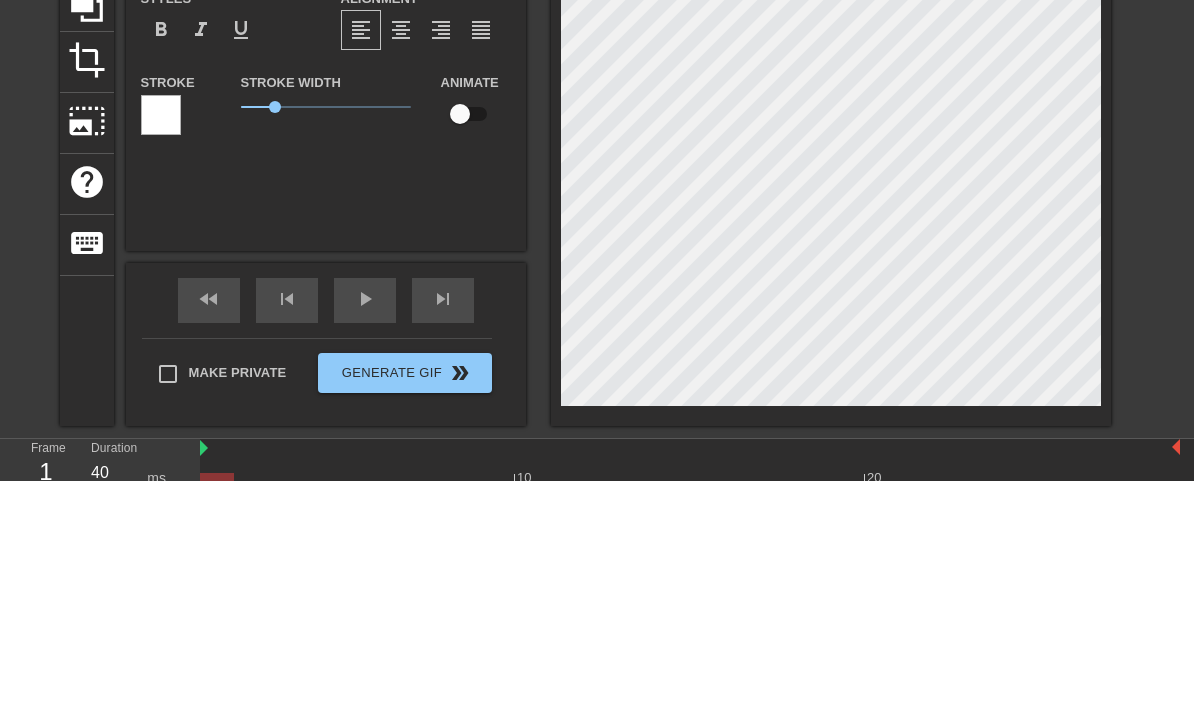 type on "New tt 0" 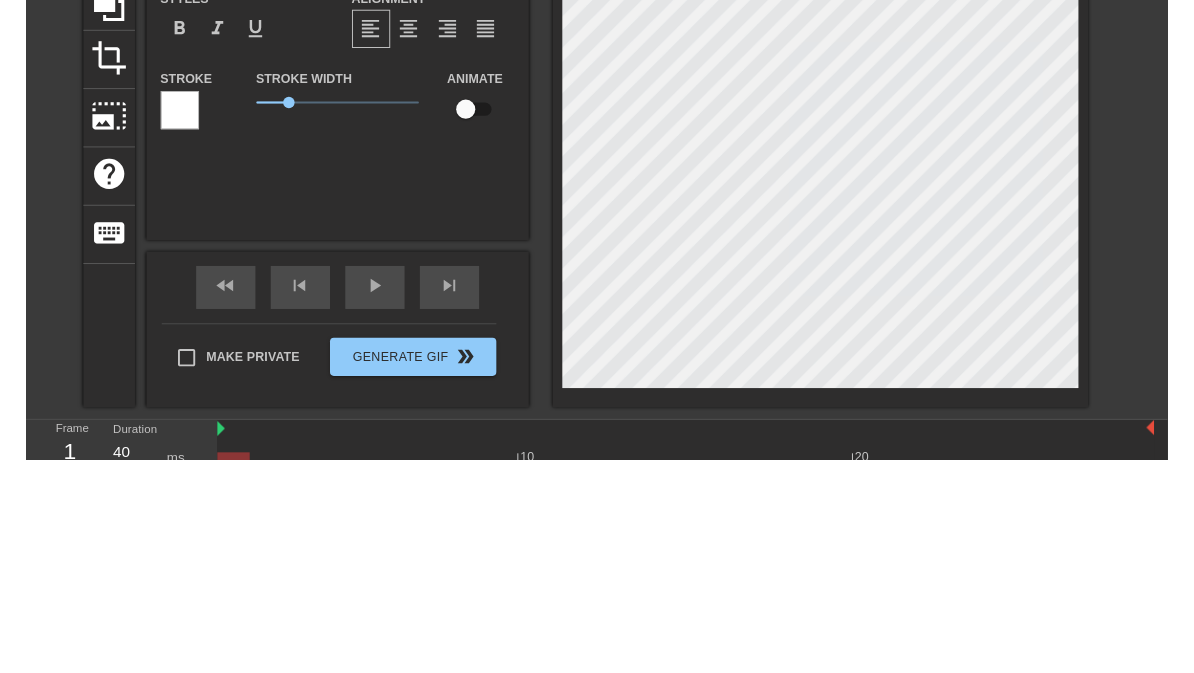 scroll, scrollTop: 97, scrollLeft: 0, axis: vertical 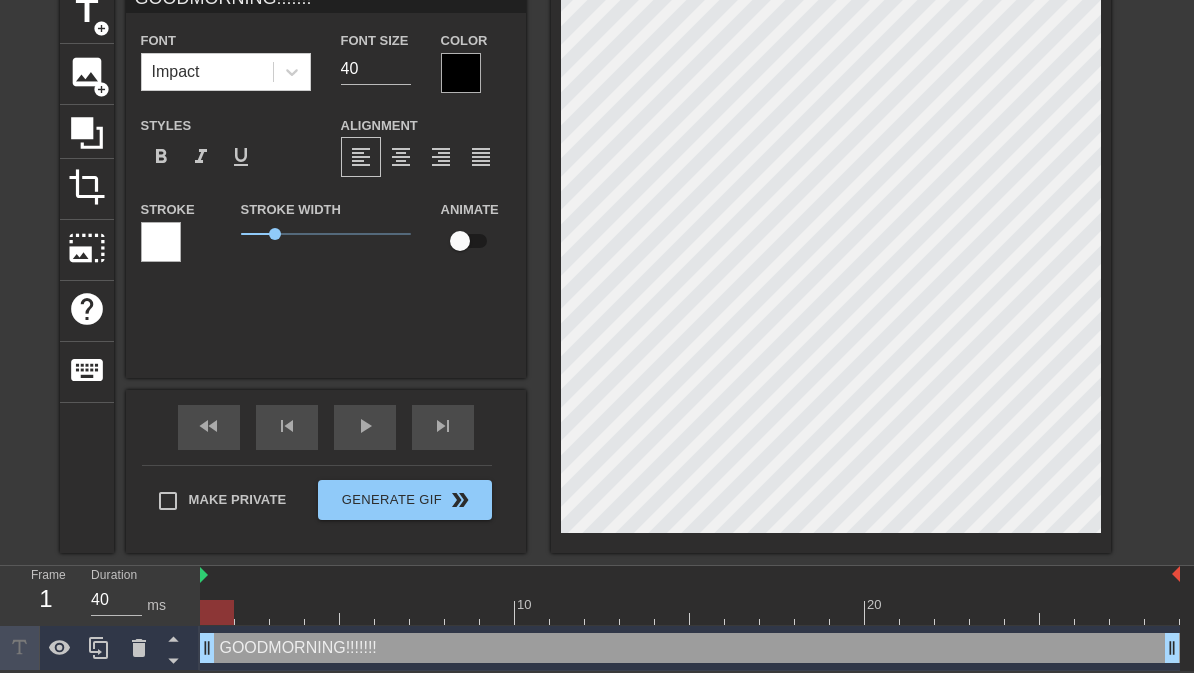 type on "GOODMORNING!!!!!!!" 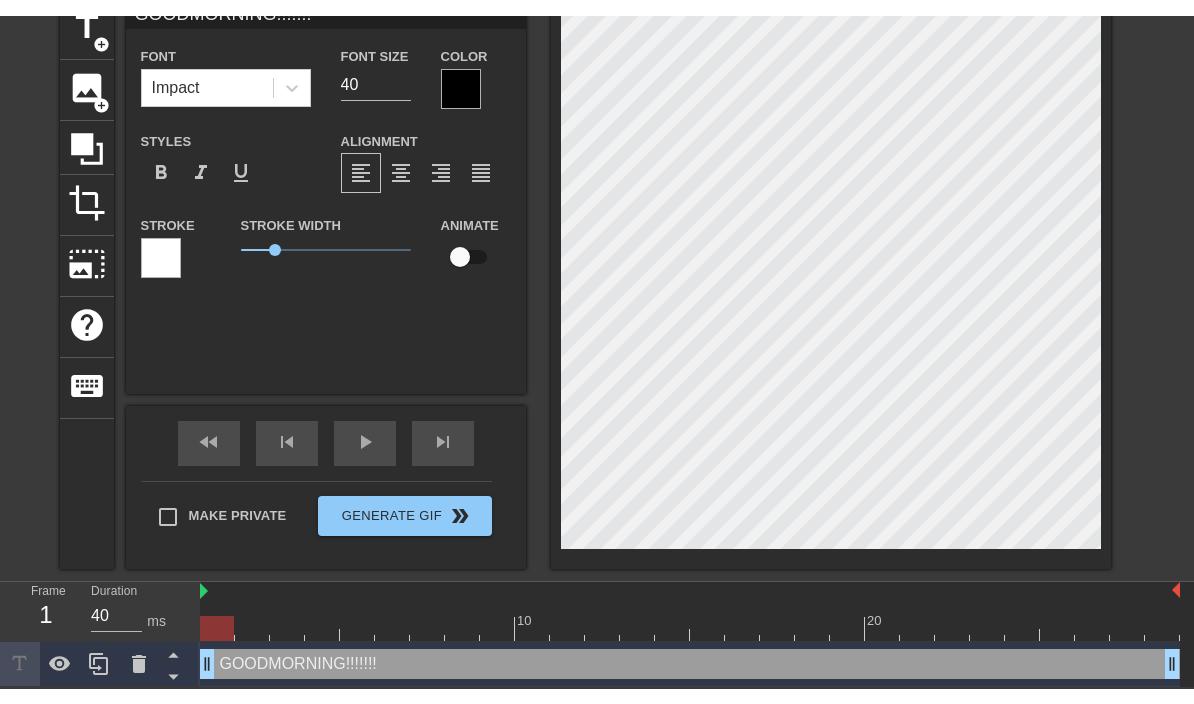 scroll, scrollTop: 66, scrollLeft: 0, axis: vertical 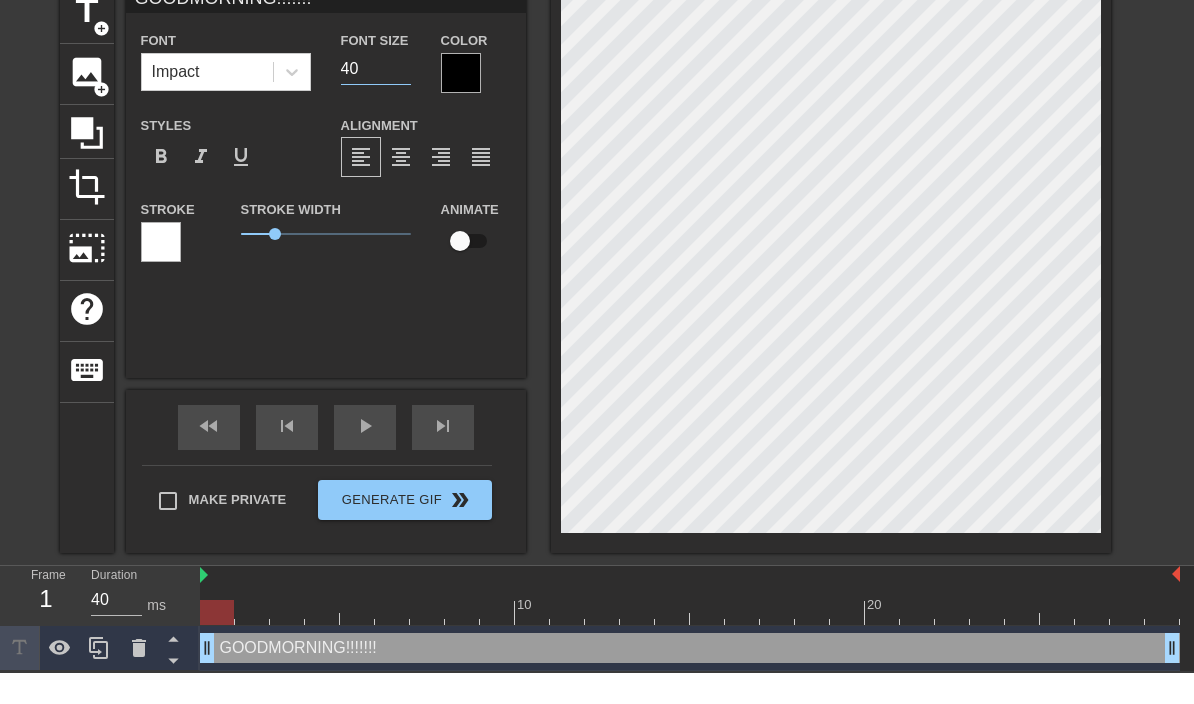 type on "4" 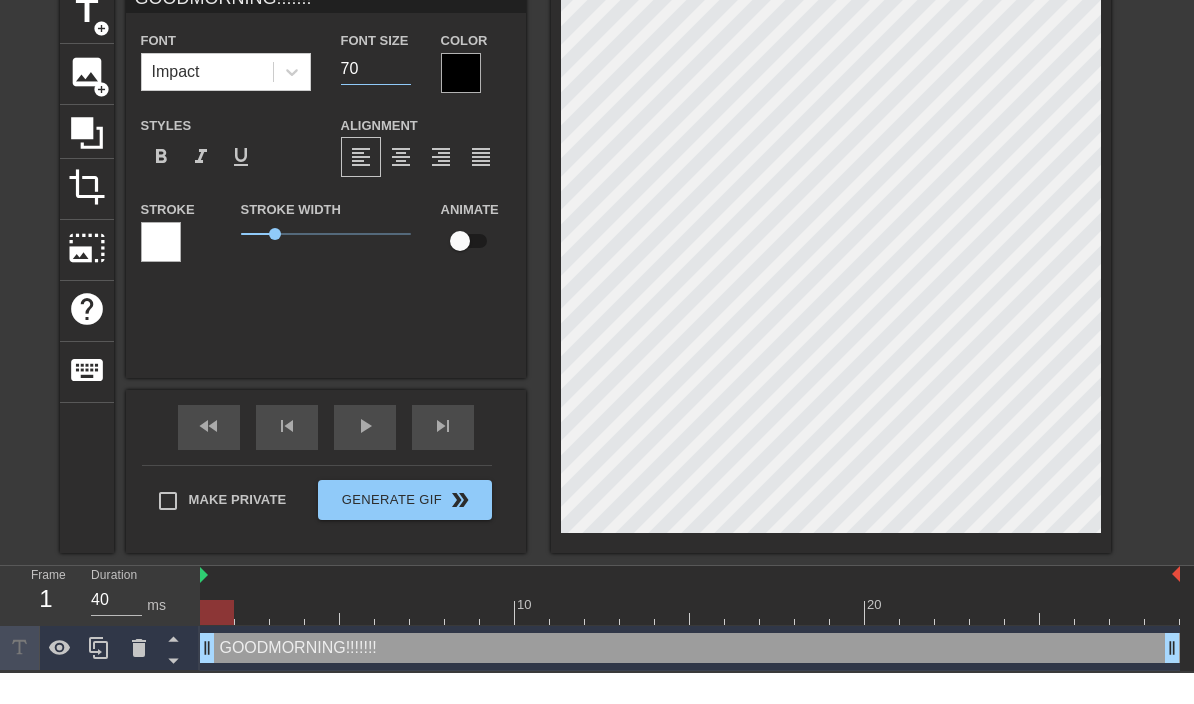 type on "7" 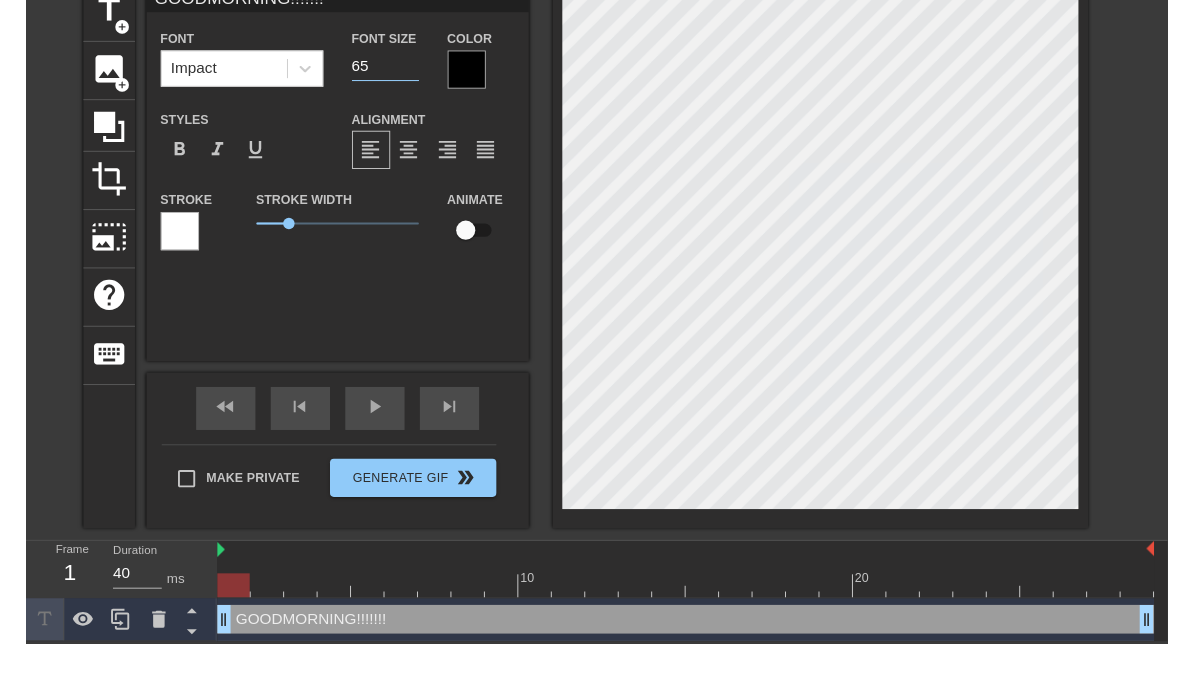scroll, scrollTop: 97, scrollLeft: 0, axis: vertical 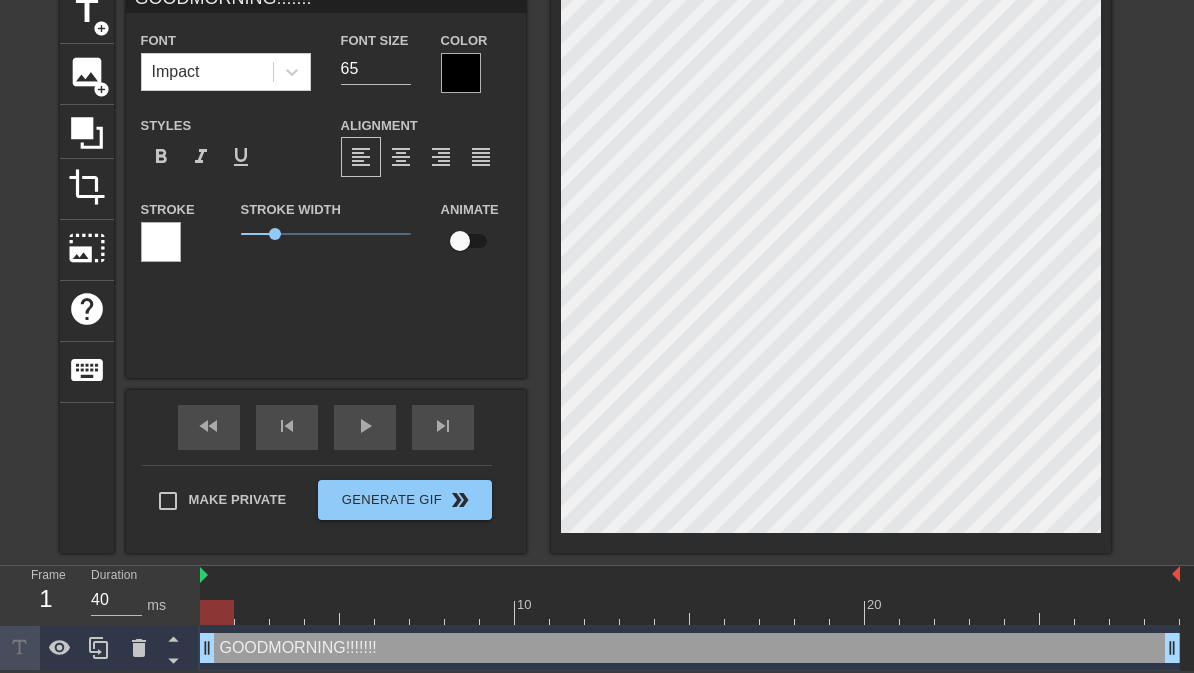 type on "65" 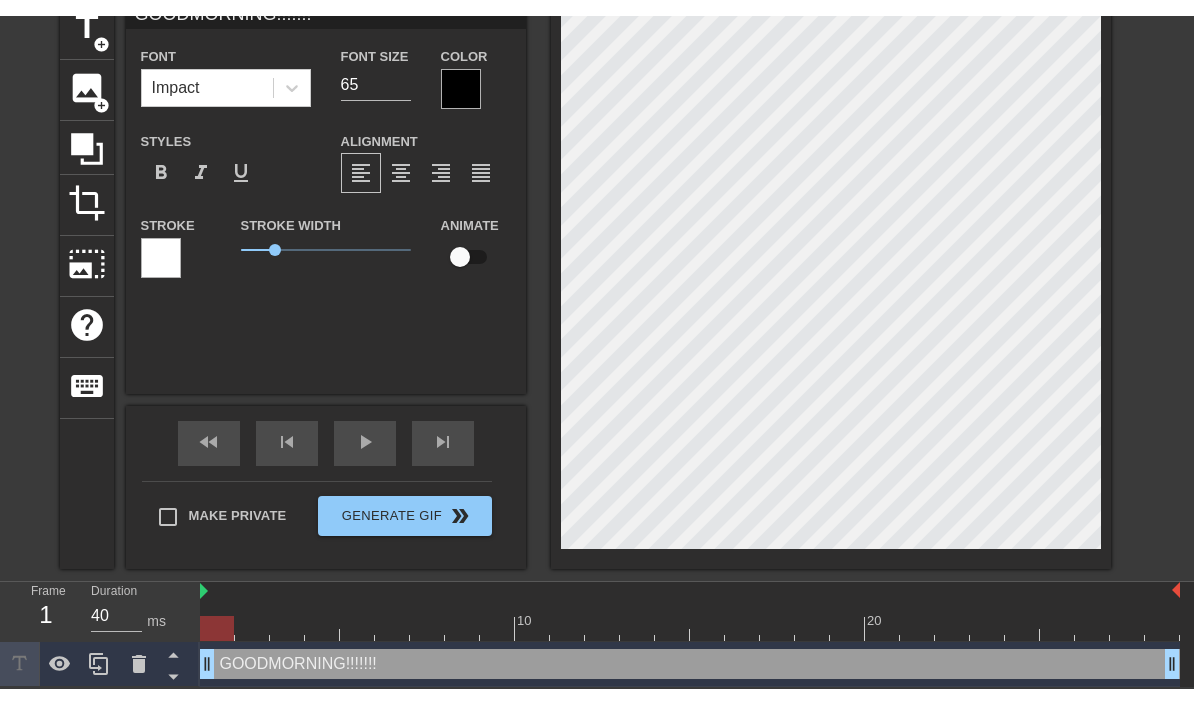 scroll, scrollTop: 66, scrollLeft: 0, axis: vertical 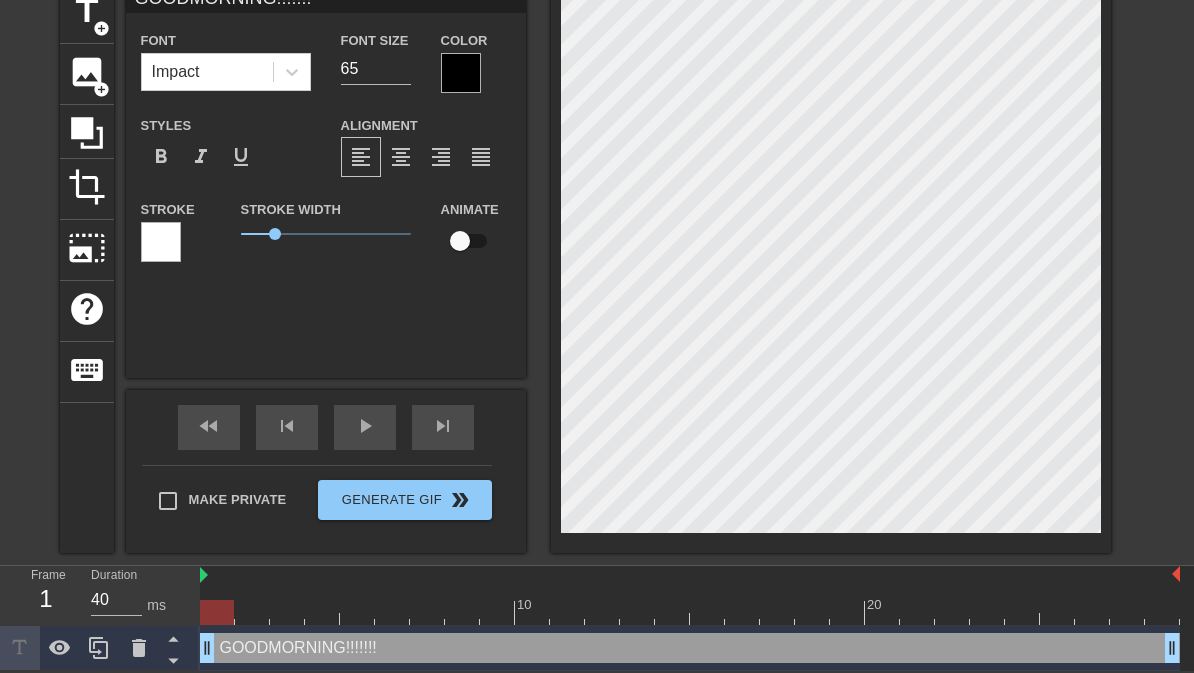 click on "title add_circle image add_circle crop photo_size_select_large help keyboard GOODMORNING!!!!!!! Font Impact Font Size 65 Color Styles format_bold format_italic format_underline Alignment format_align_left format_align_center format_align_right format_align_justify Stroke Stroke Width 1 Animate fast_rewind skip_previous play_arrow skip_next Make Private Generate Gif double_arrow" at bounding box center [597, 268] 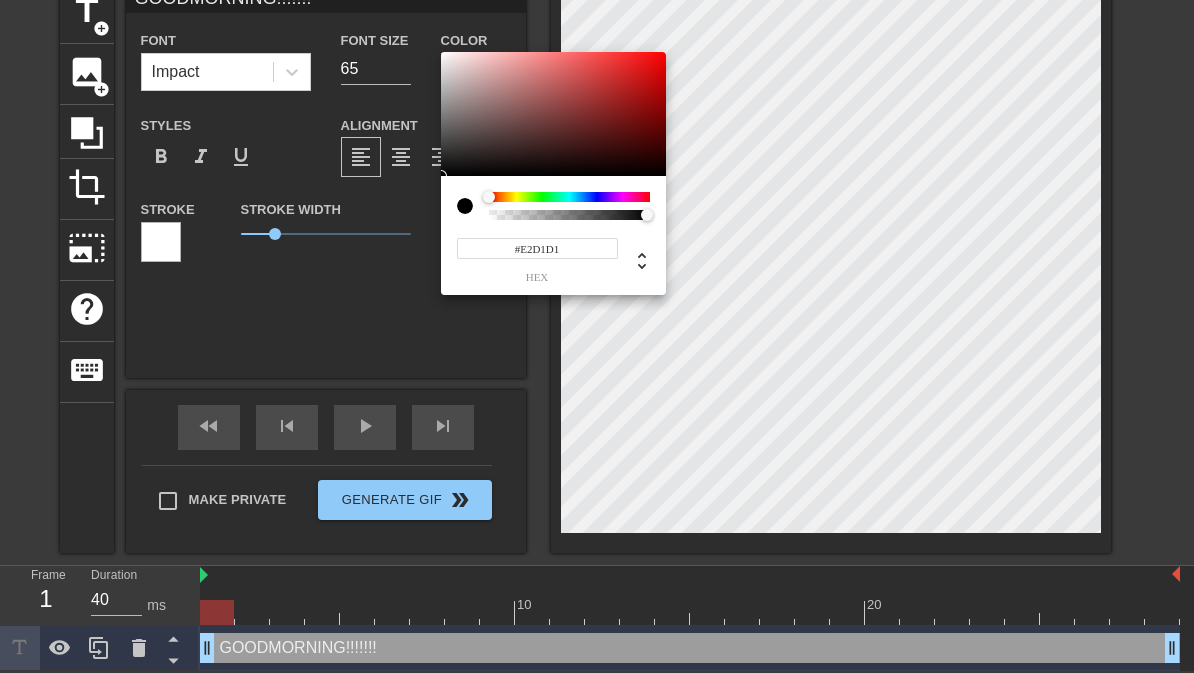 type on "#FFFFFF" 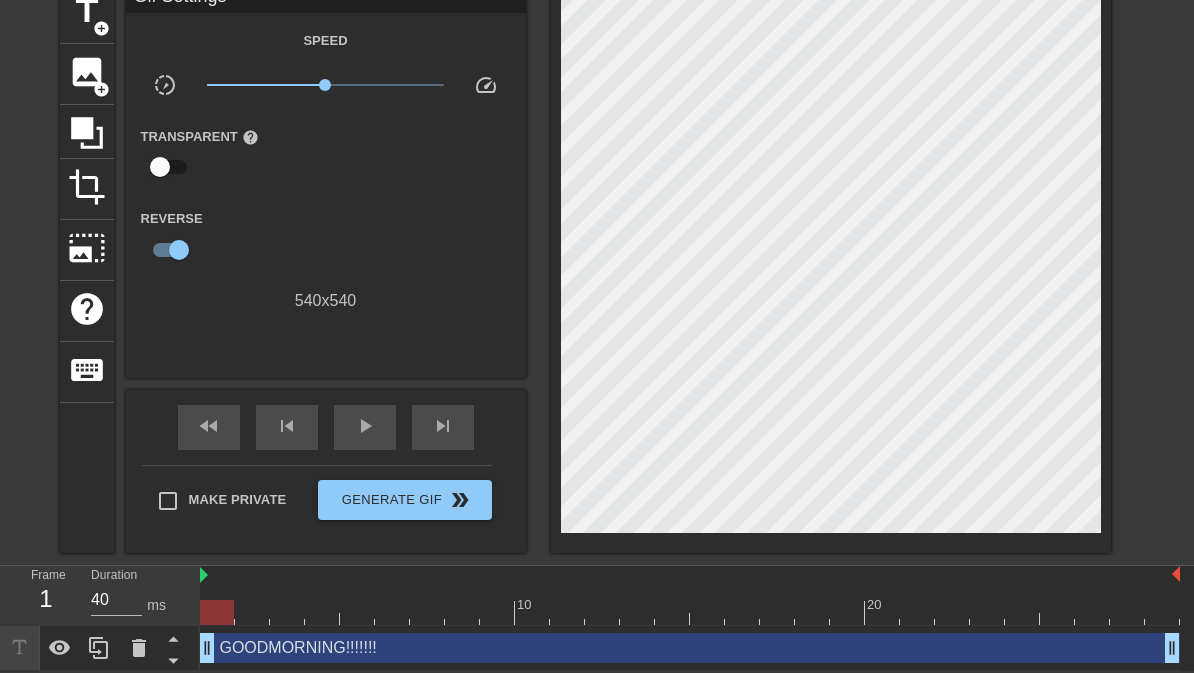 click at bounding box center (179, 250) 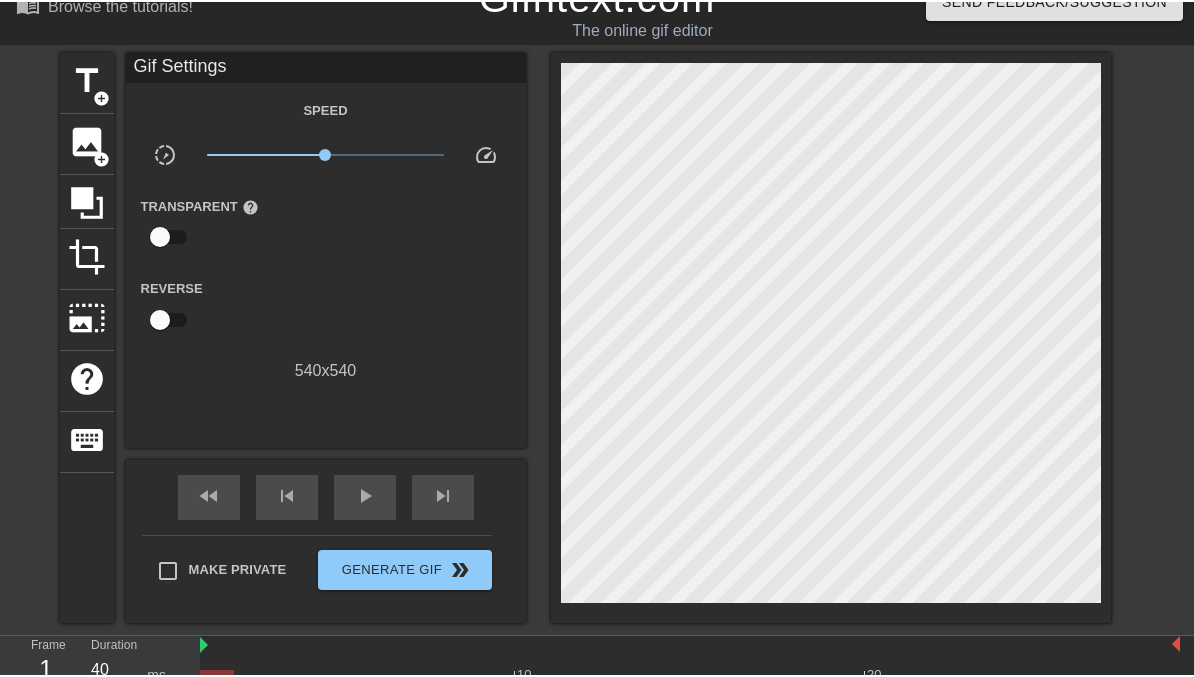 scroll, scrollTop: 0, scrollLeft: 0, axis: both 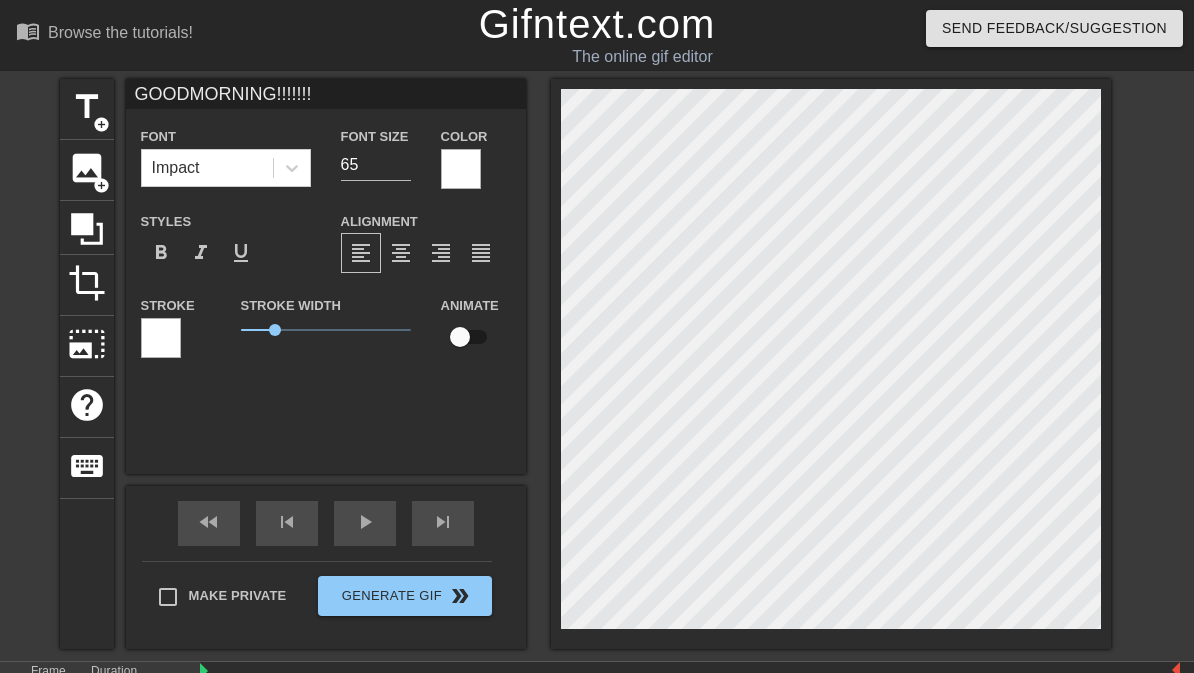 click at bounding box center (161, 338) 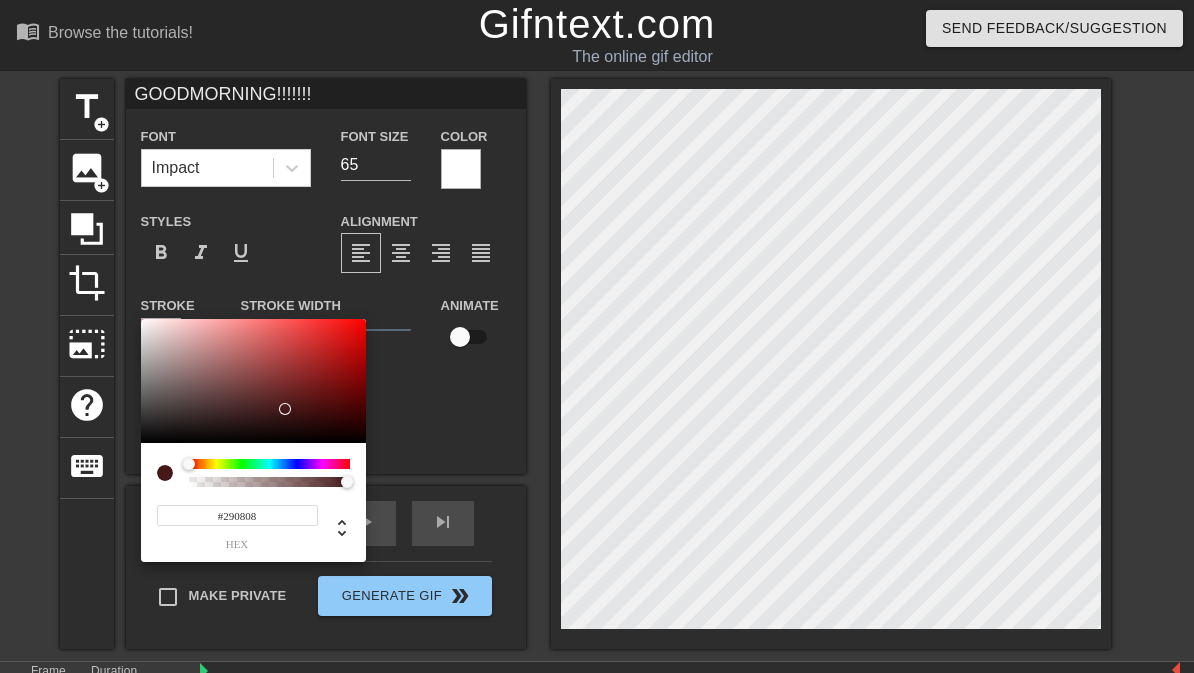 type on "#000000" 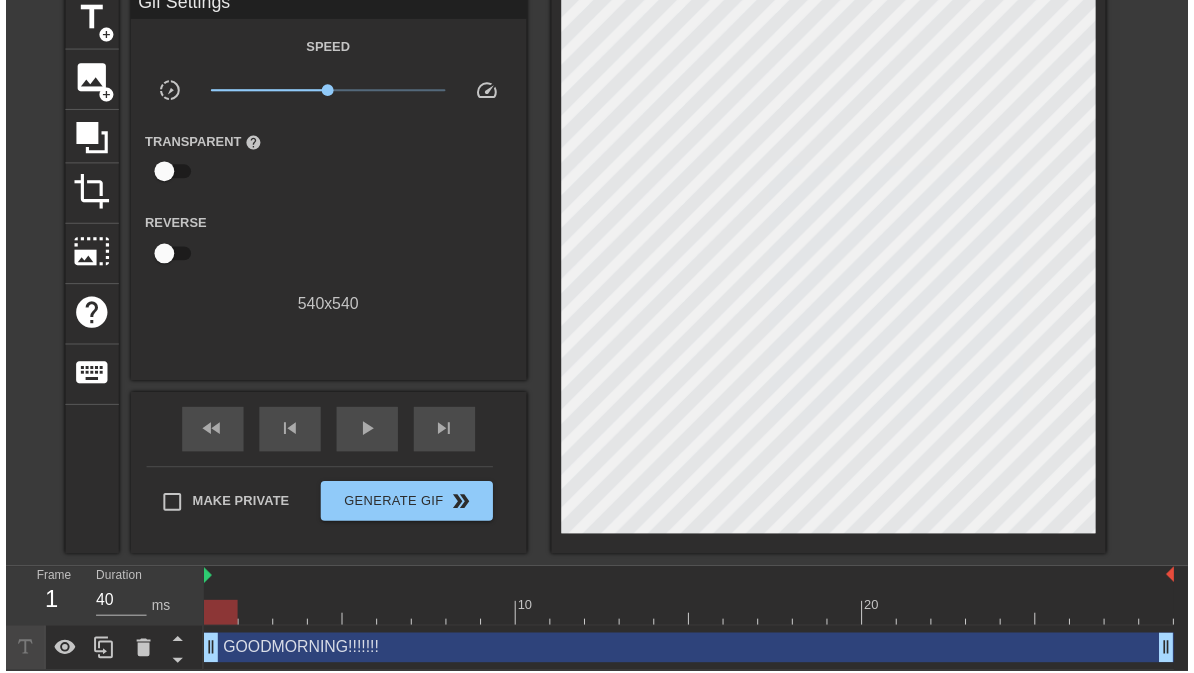scroll, scrollTop: 97, scrollLeft: 0, axis: vertical 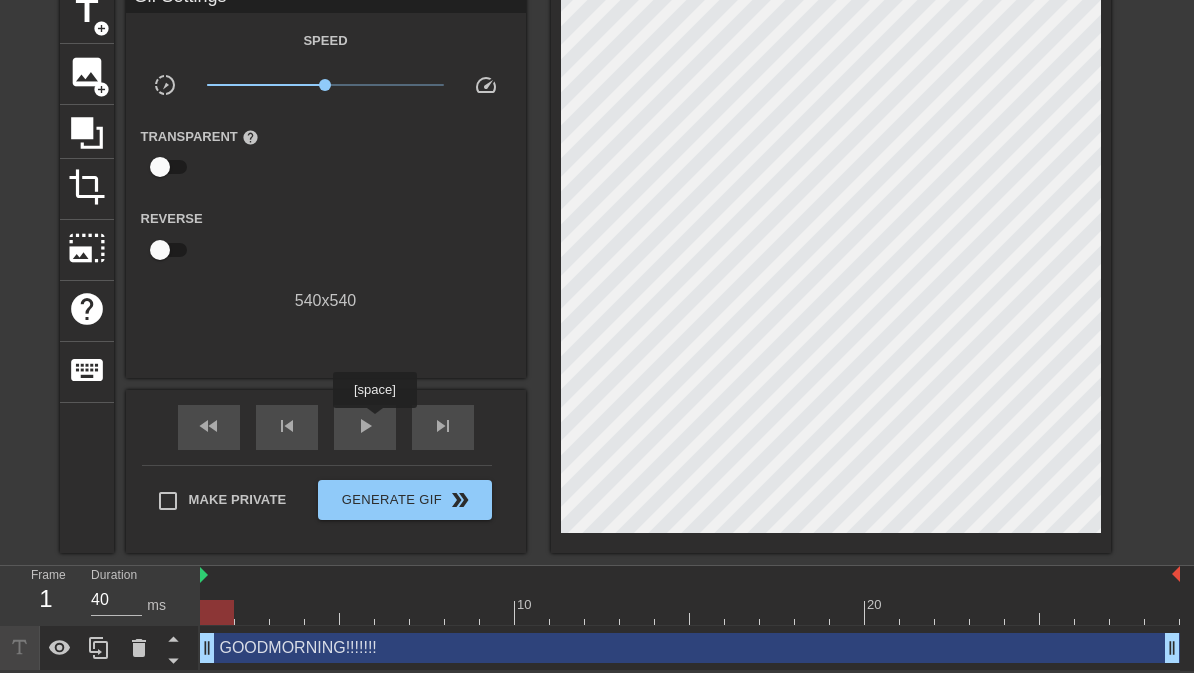 click on "play_arrow" at bounding box center (365, 427) 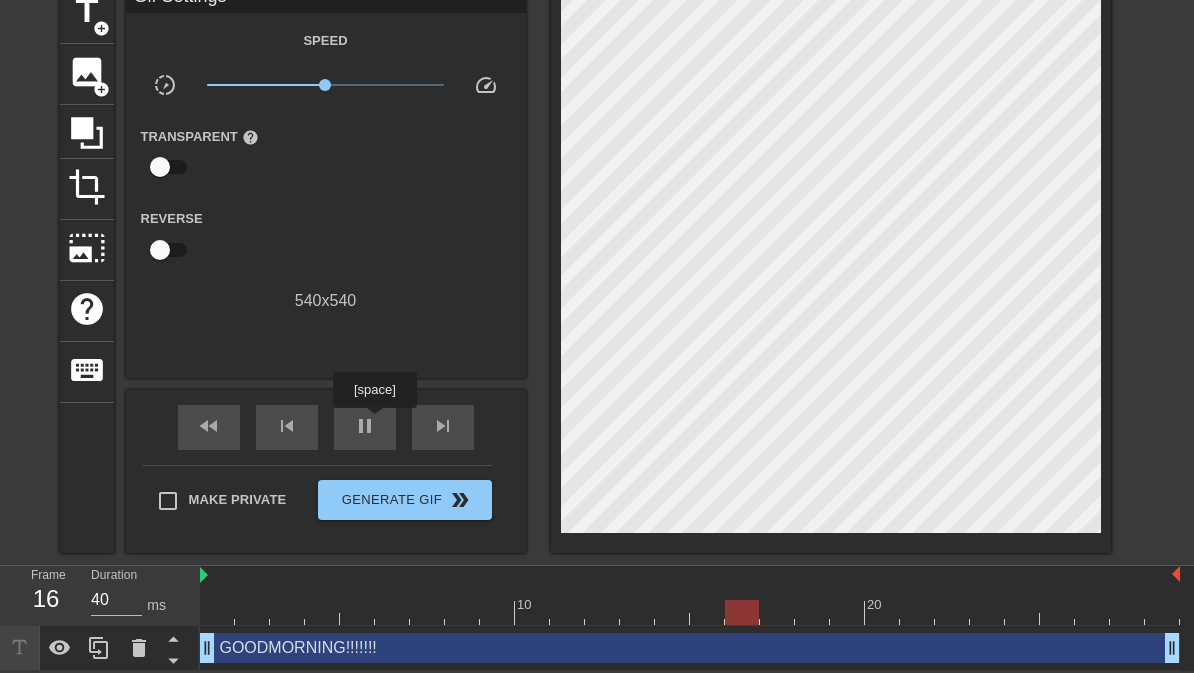 click on "pause" at bounding box center [365, 426] 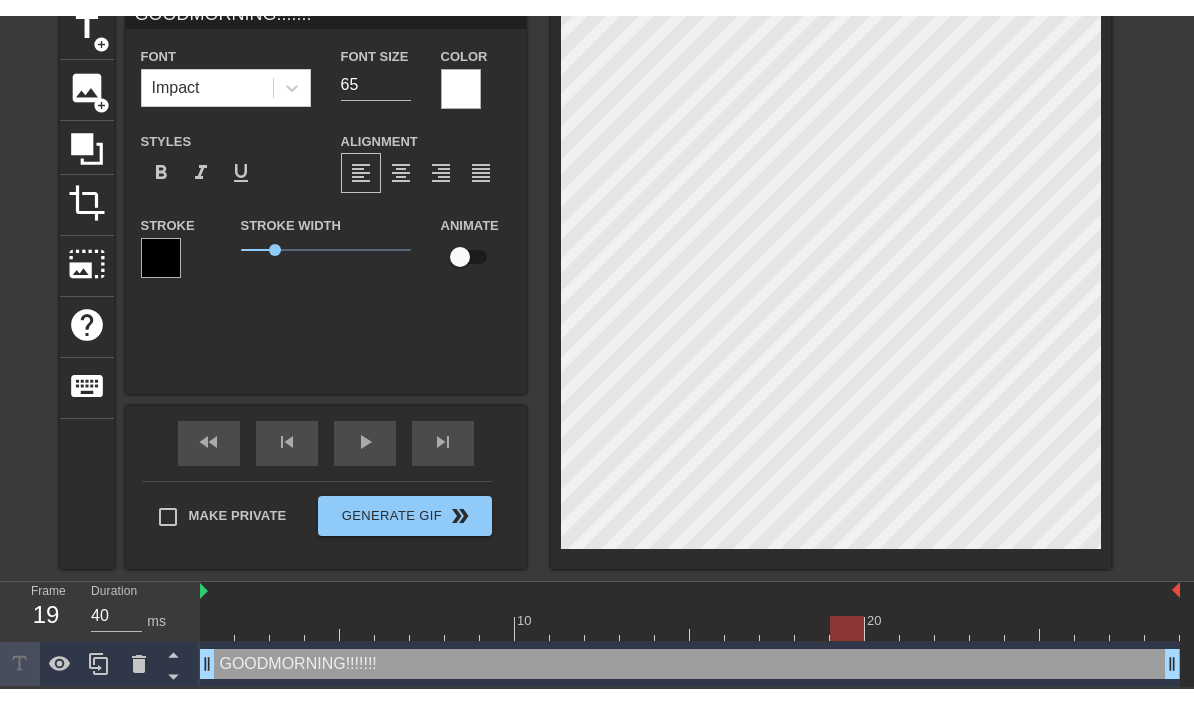 scroll, scrollTop: 66, scrollLeft: 0, axis: vertical 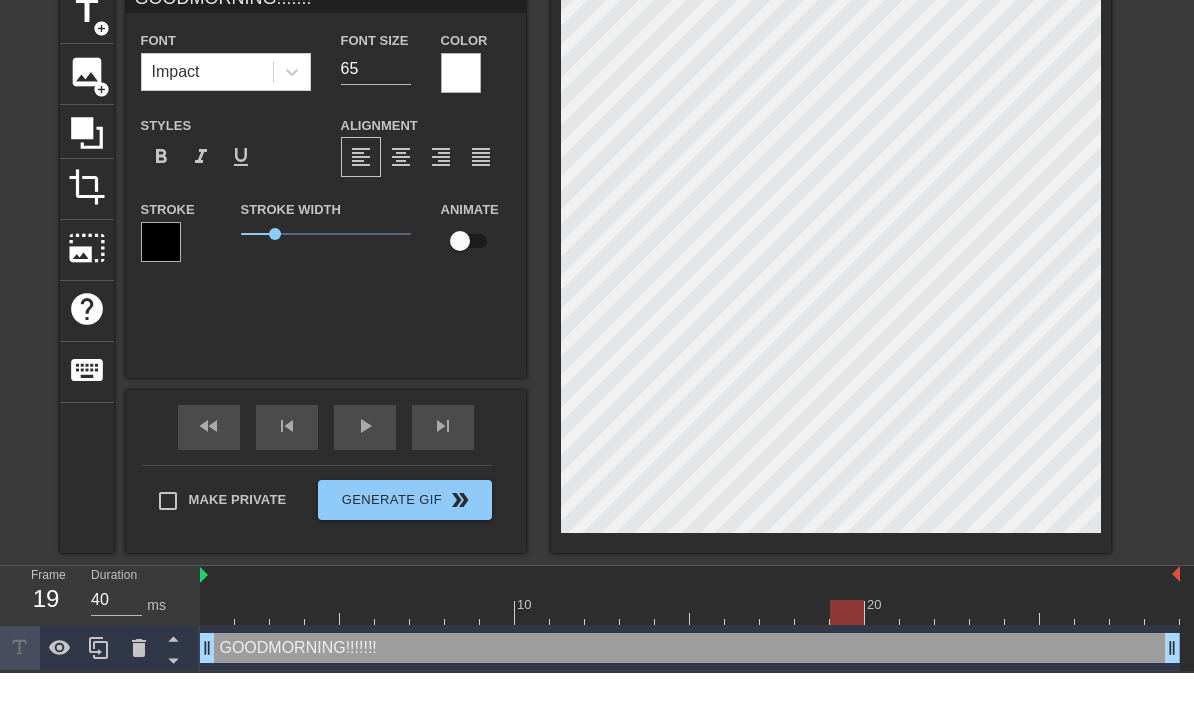 type on "GOODMORNING!!!!!!" 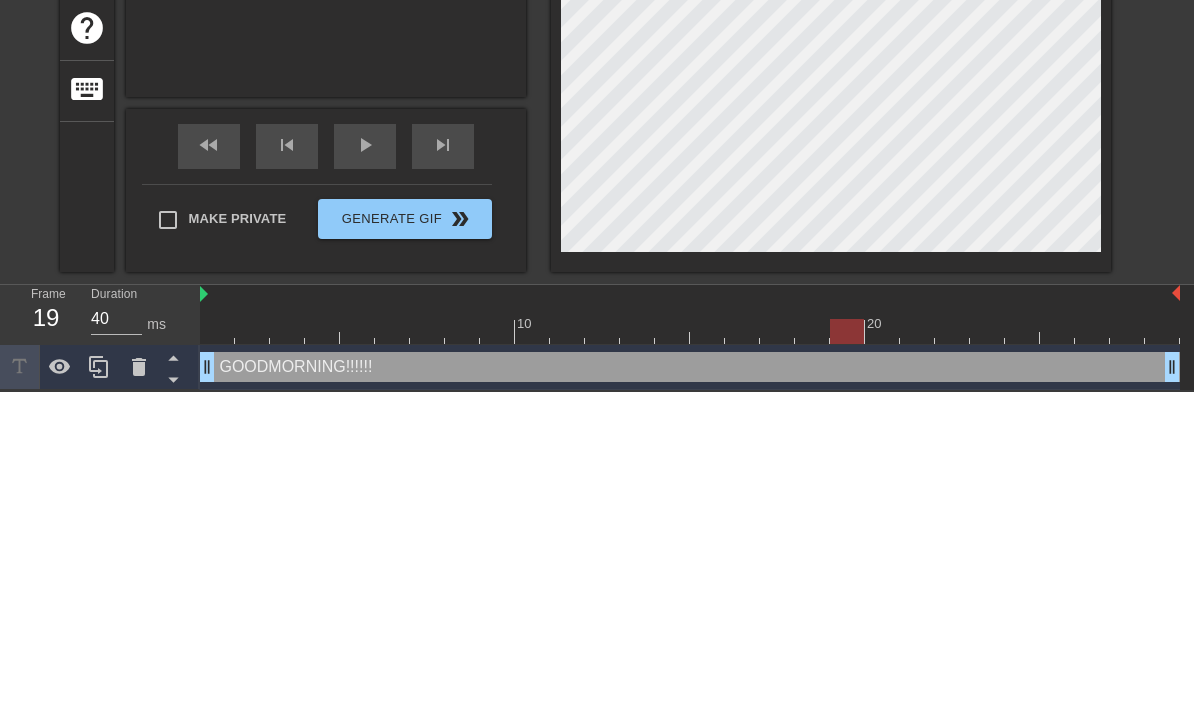 type on "GOODMORNING!!!!!" 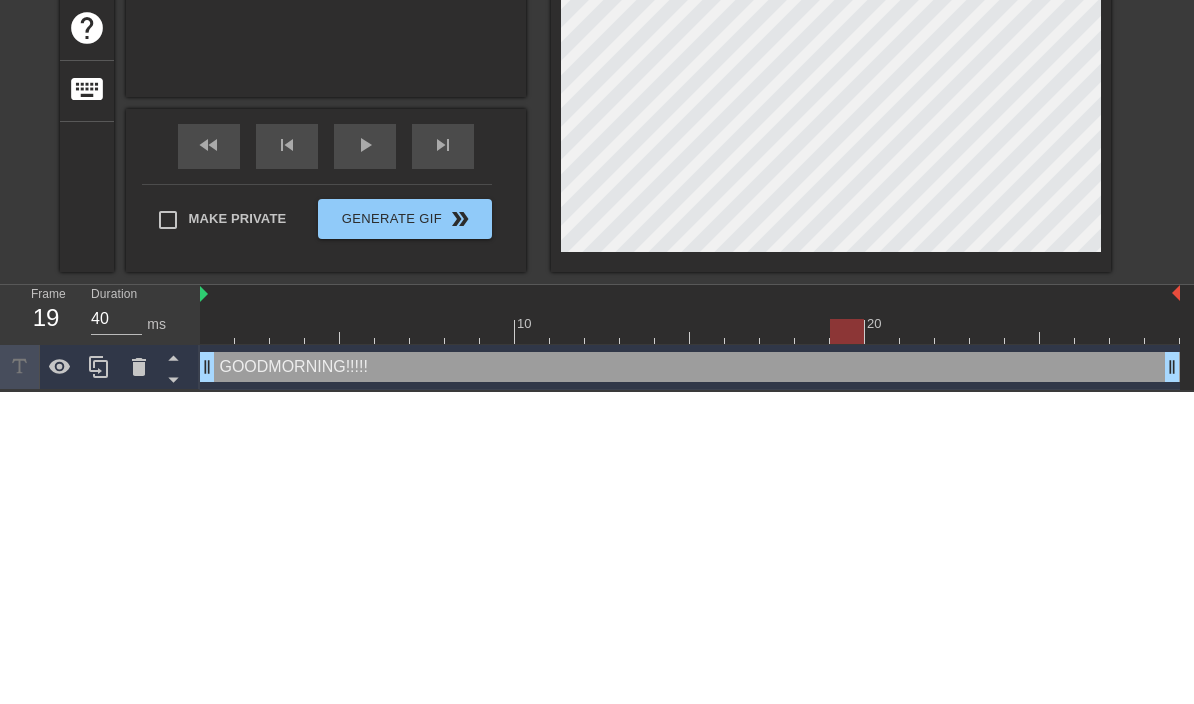 type on "GOODMORNING!!!!" 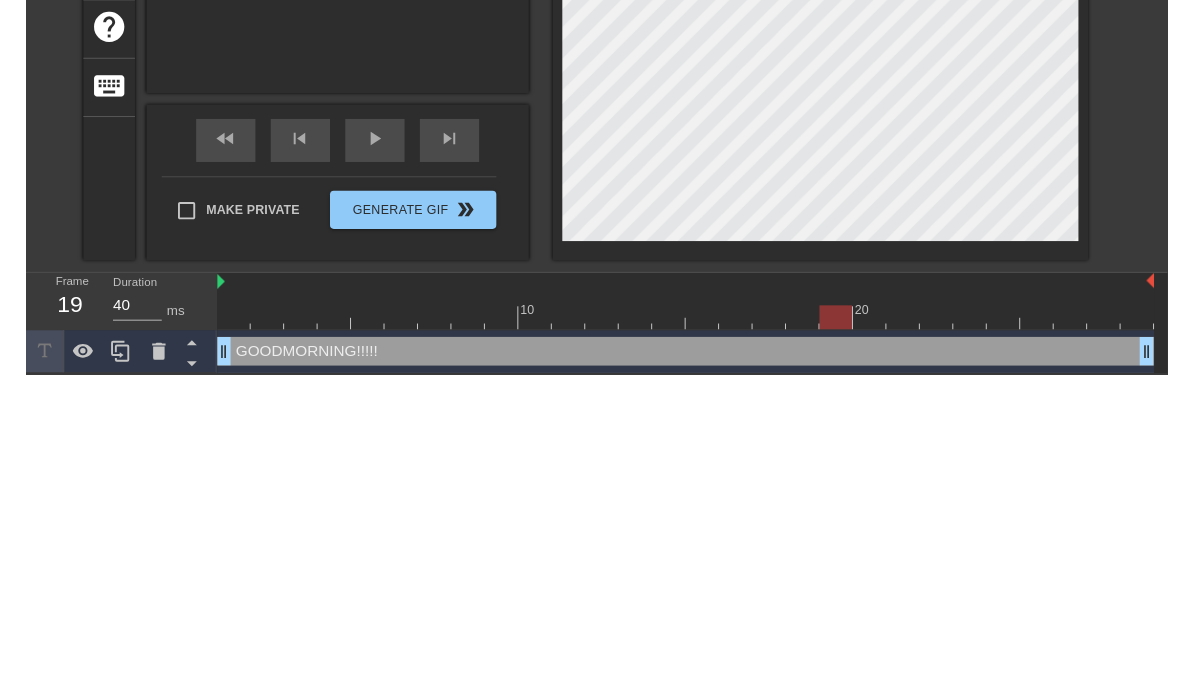 scroll, scrollTop: 0, scrollLeft: 9, axis: horizontal 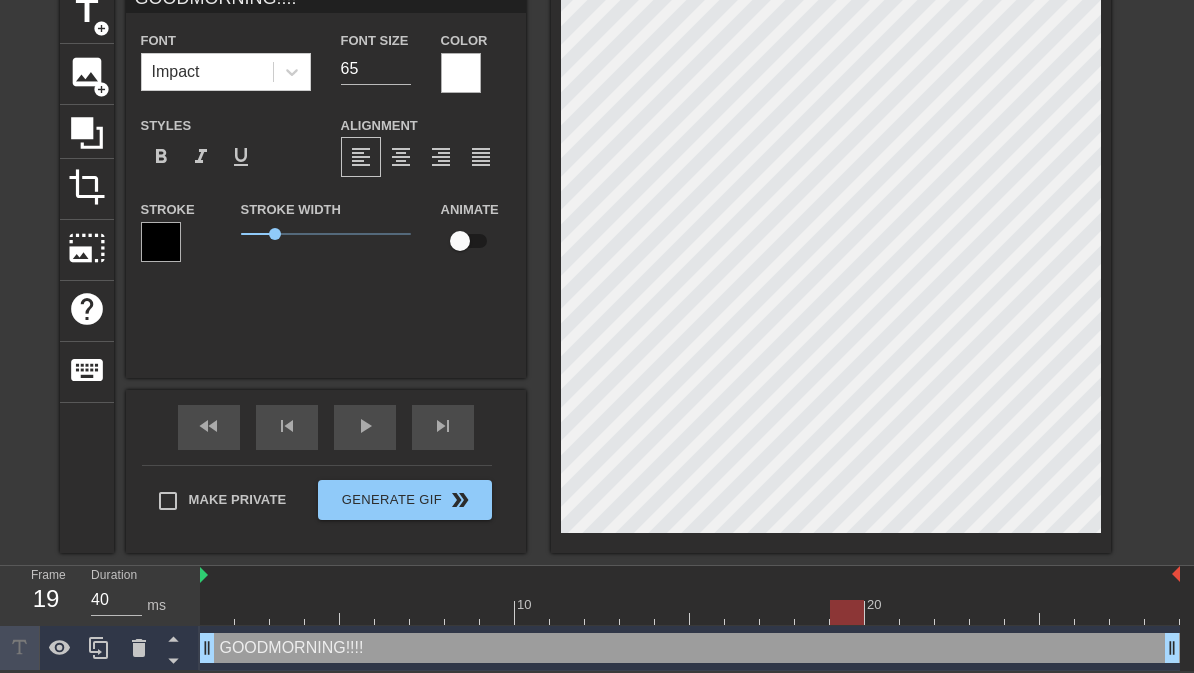 type on "GOODMORNING!!!!" 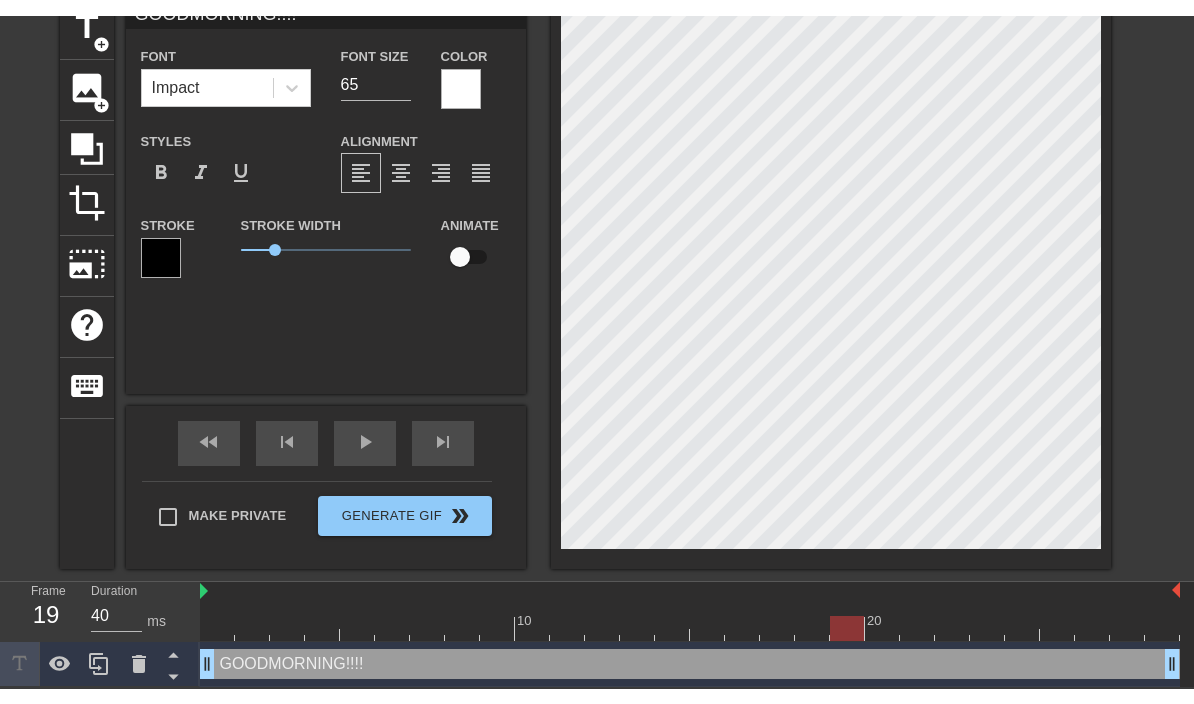 scroll, scrollTop: 66, scrollLeft: 0, axis: vertical 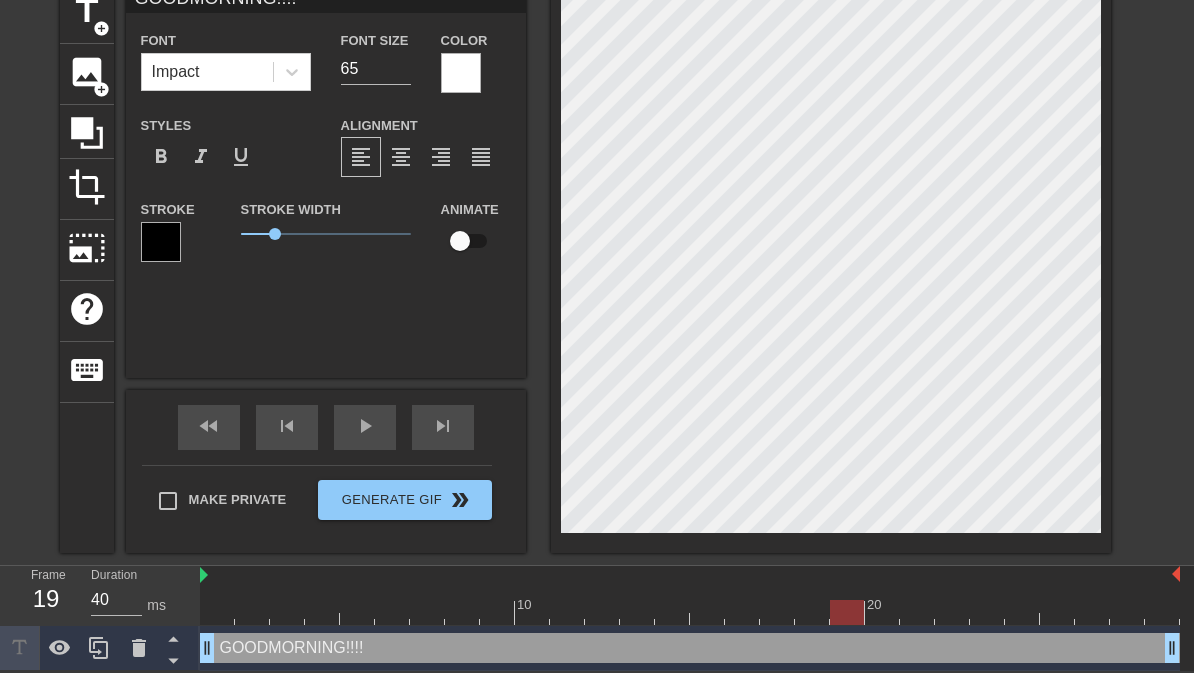 click on "title add_circle image add_circle crop photo_size_select_large help keyboard GOODMORNING!!!! Font Impact Font Size 65 Color Styles format_bold format_italic format_underline Alignment format_align_left format_align_center format_align_right format_align_justify Stroke Stroke Width 1 Animate fast_rewind skip_previous play_arrow skip_next Make Private Generate Gif double_arrow" at bounding box center [597, 268] 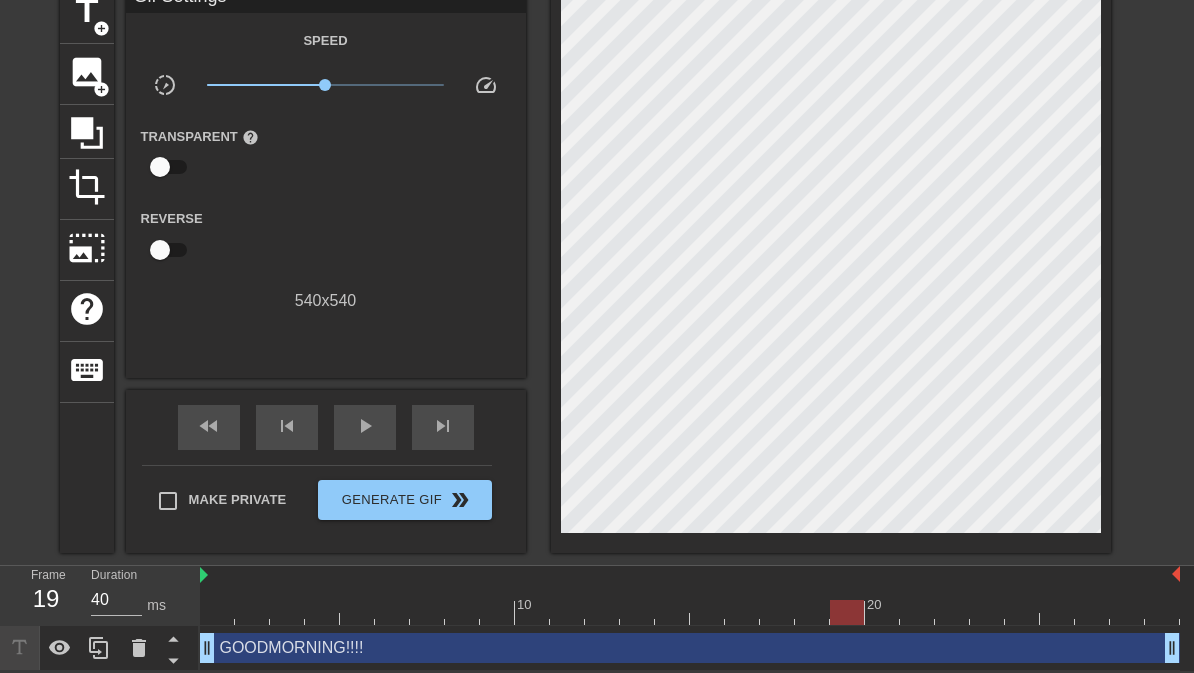 click on "skip_previous" at bounding box center [287, 426] 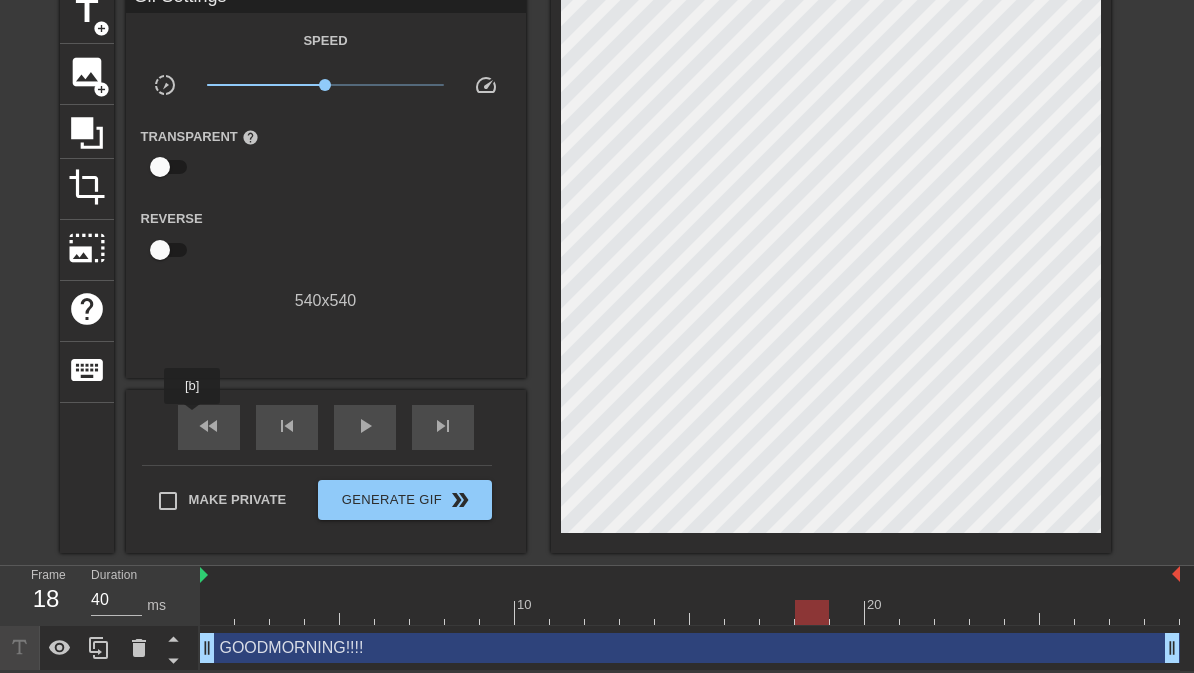 click on "fast_rewind" at bounding box center (209, 427) 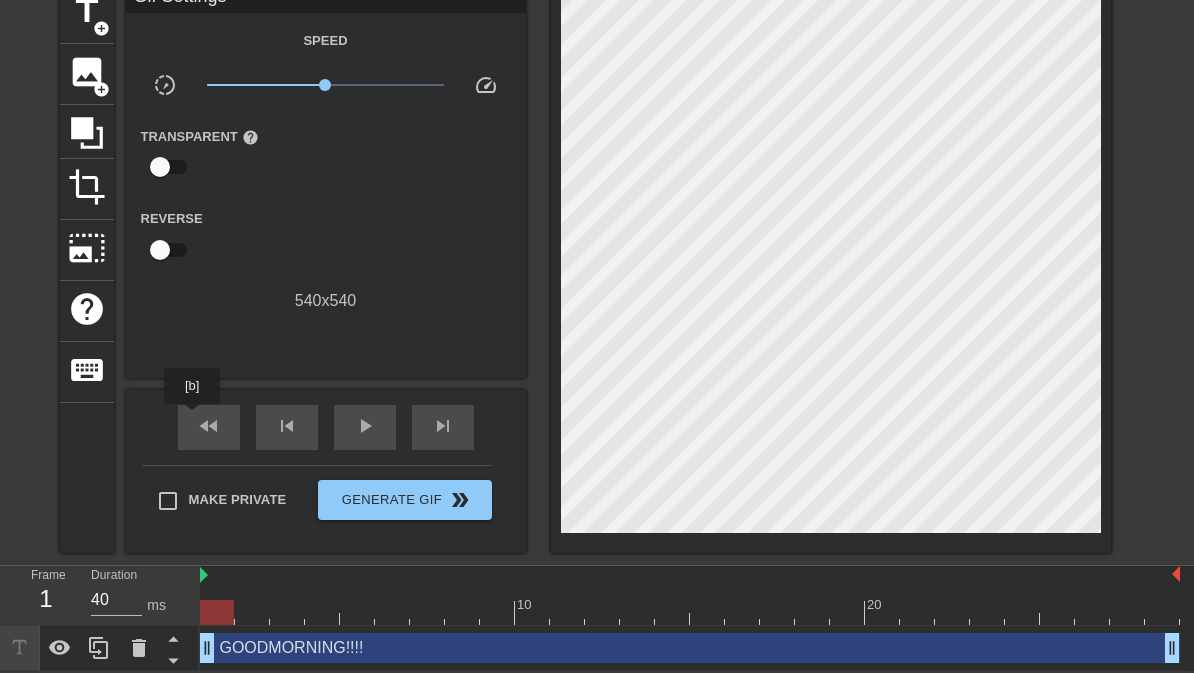 click on "play_arrow" at bounding box center (365, 427) 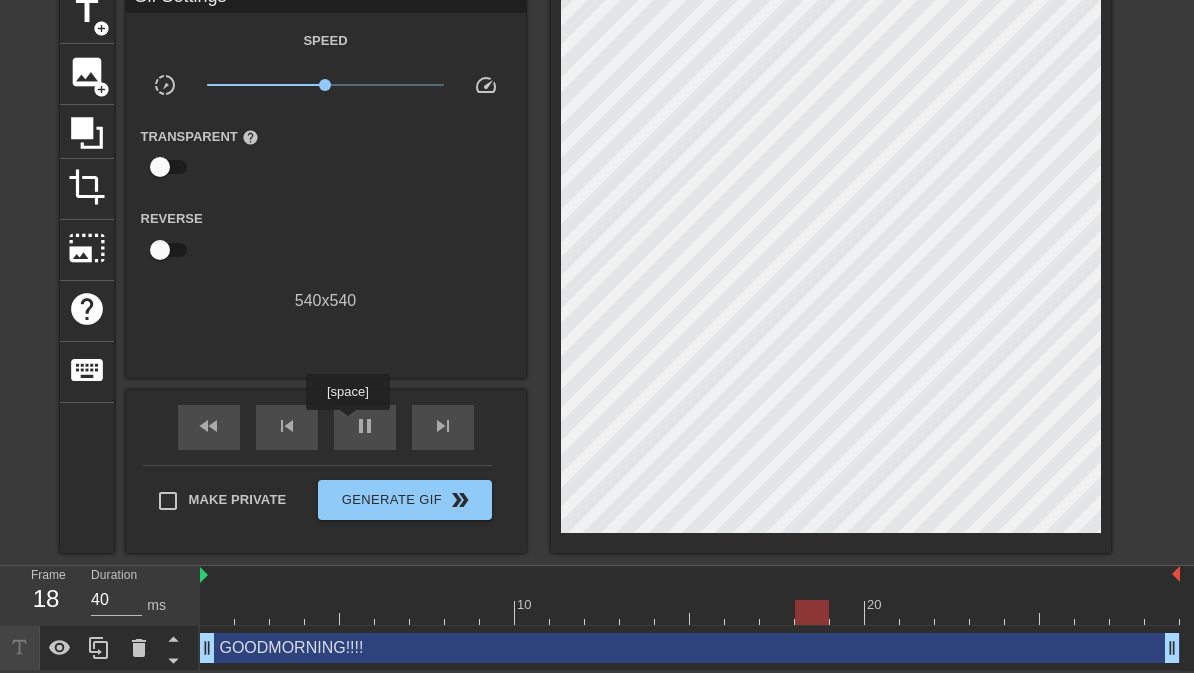 click on "pause" at bounding box center (365, 426) 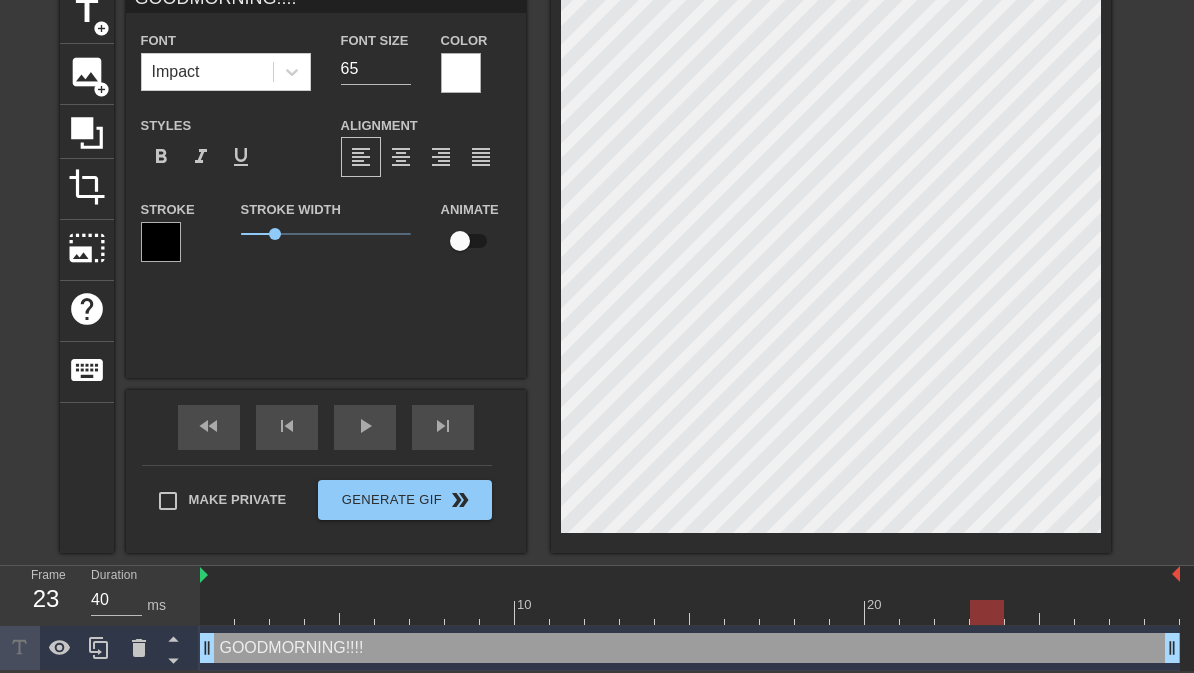 click on "title add_circle image add_circle crop photo_size_select_large help keyboard GOODMORNING!!!! Font Impact Font Size 65 Color Styles format_bold format_italic format_underline Alignment format_align_left format_align_center format_align_right format_align_justify Stroke Stroke Width 1 Animate fast_rewind skip_previous play_arrow skip_next Make Private Generate Gif double_arrow" at bounding box center [597, 268] 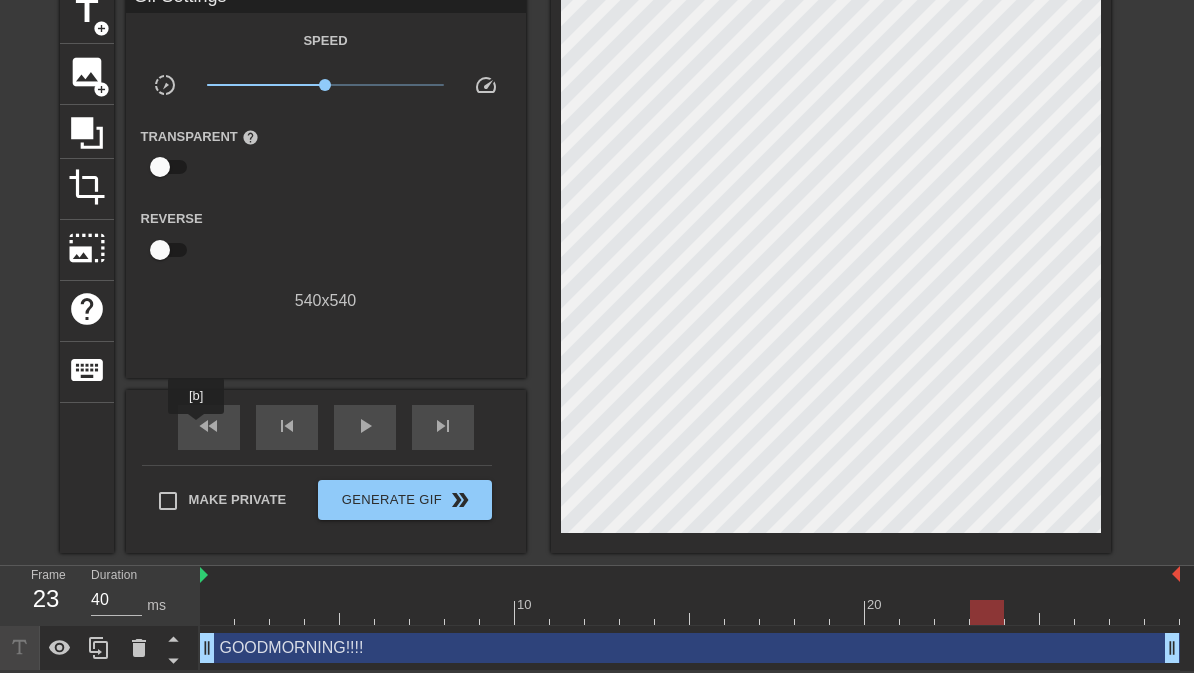 click on "fast_rewind" at bounding box center (209, 426) 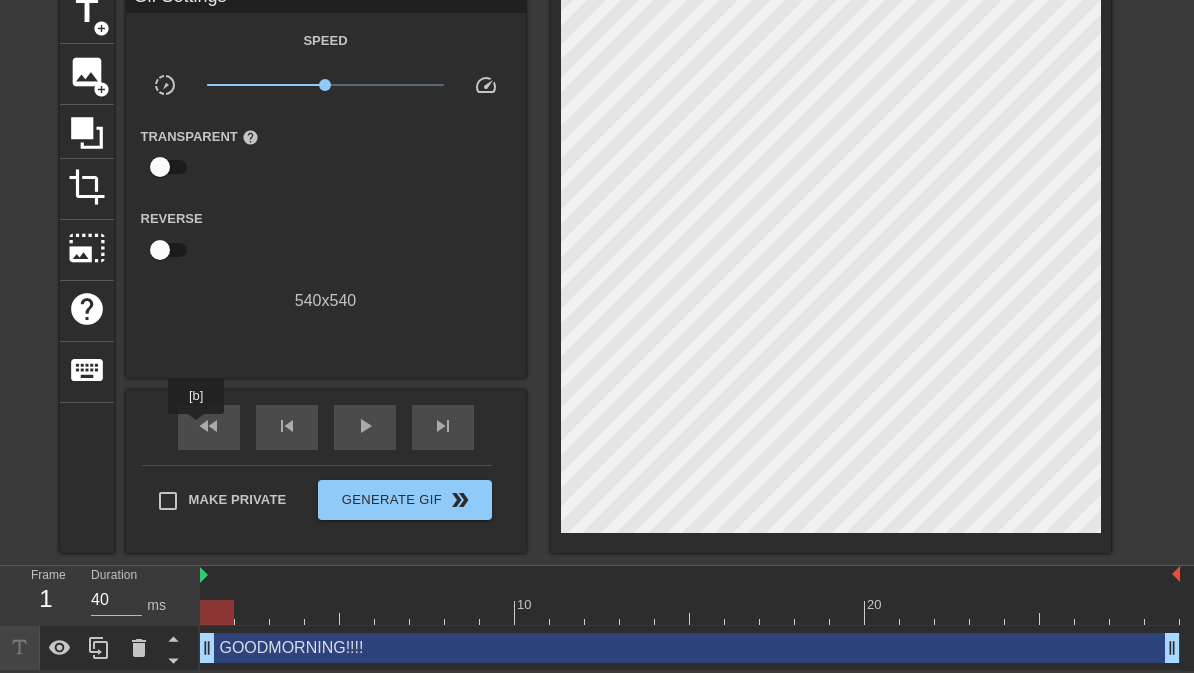 click on "play_arrow" at bounding box center (365, 427) 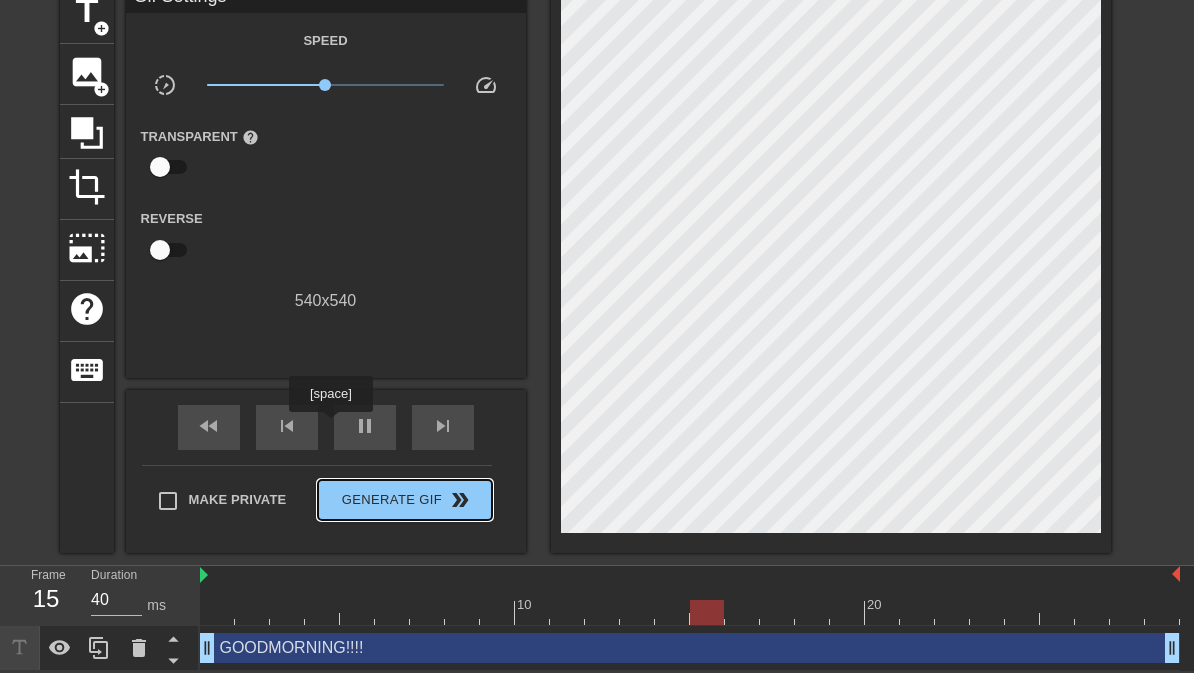 click on "double_arrow" at bounding box center (460, 500) 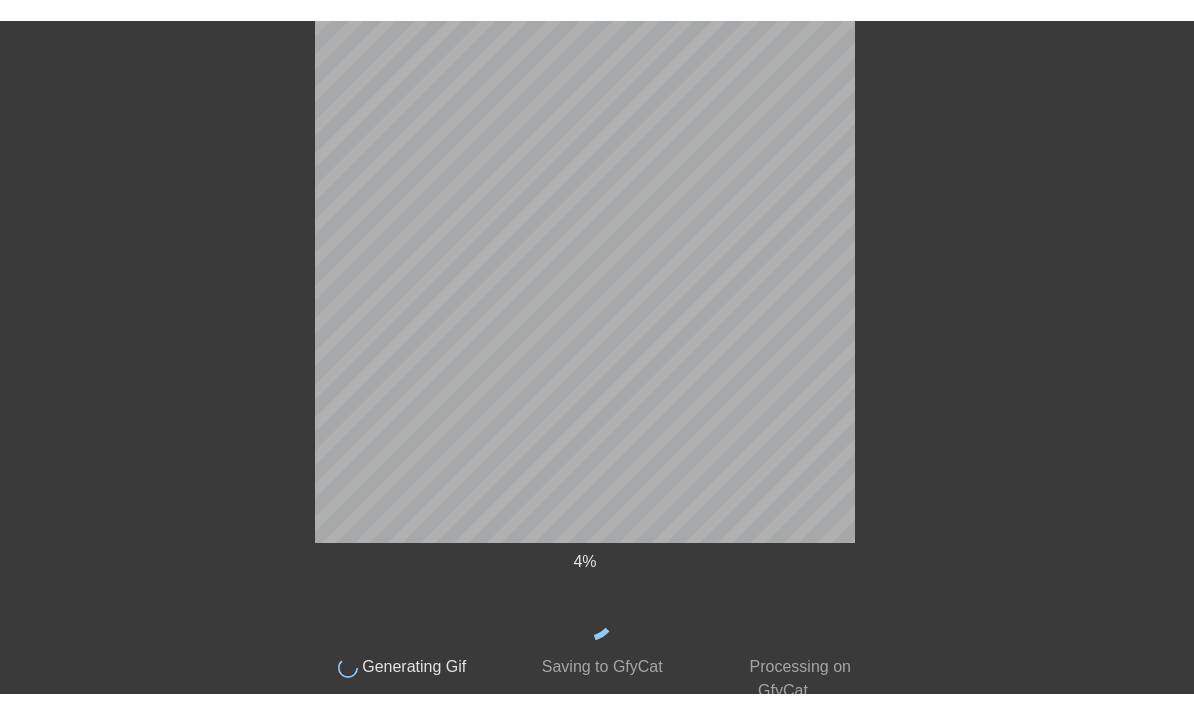 scroll, scrollTop: 0, scrollLeft: 0, axis: both 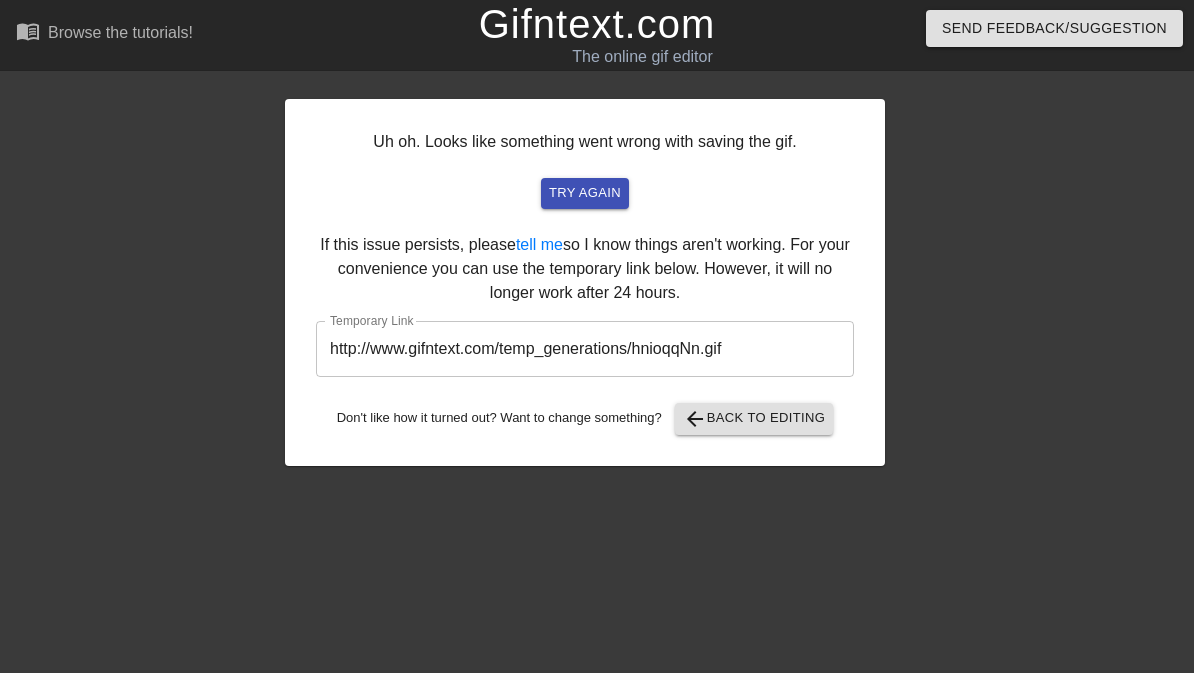 click on "arrow_back Back to Editing" at bounding box center [754, 419] 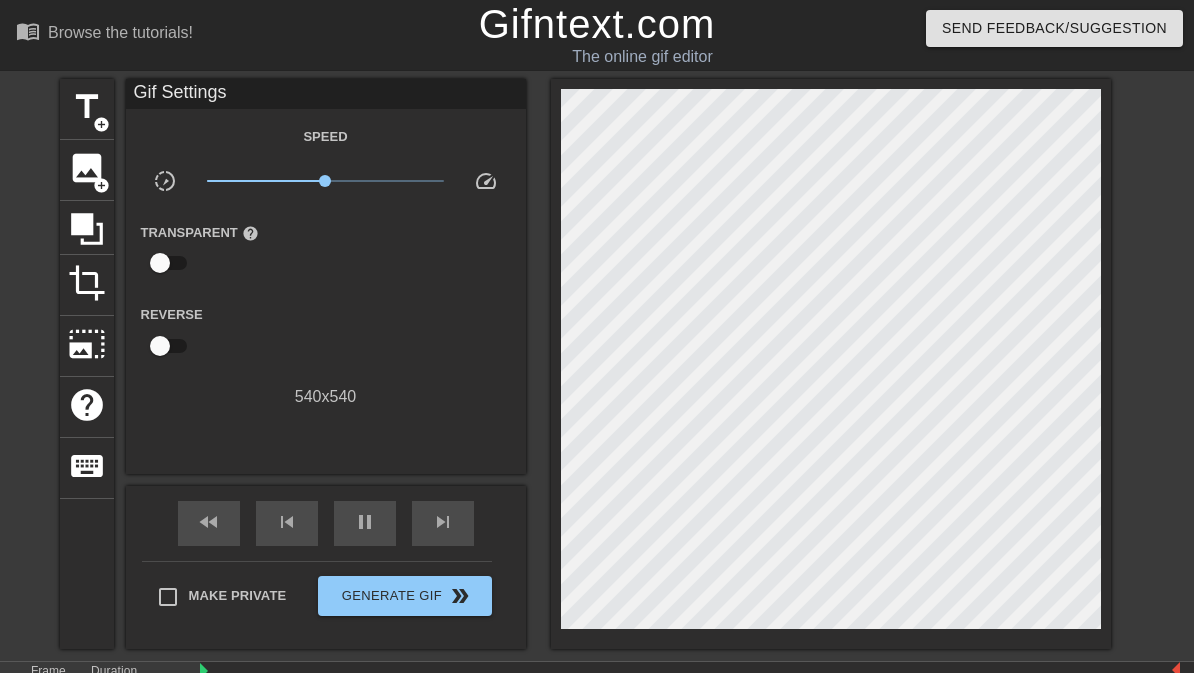 click on "Generate Gif double_arrow" at bounding box center [404, 596] 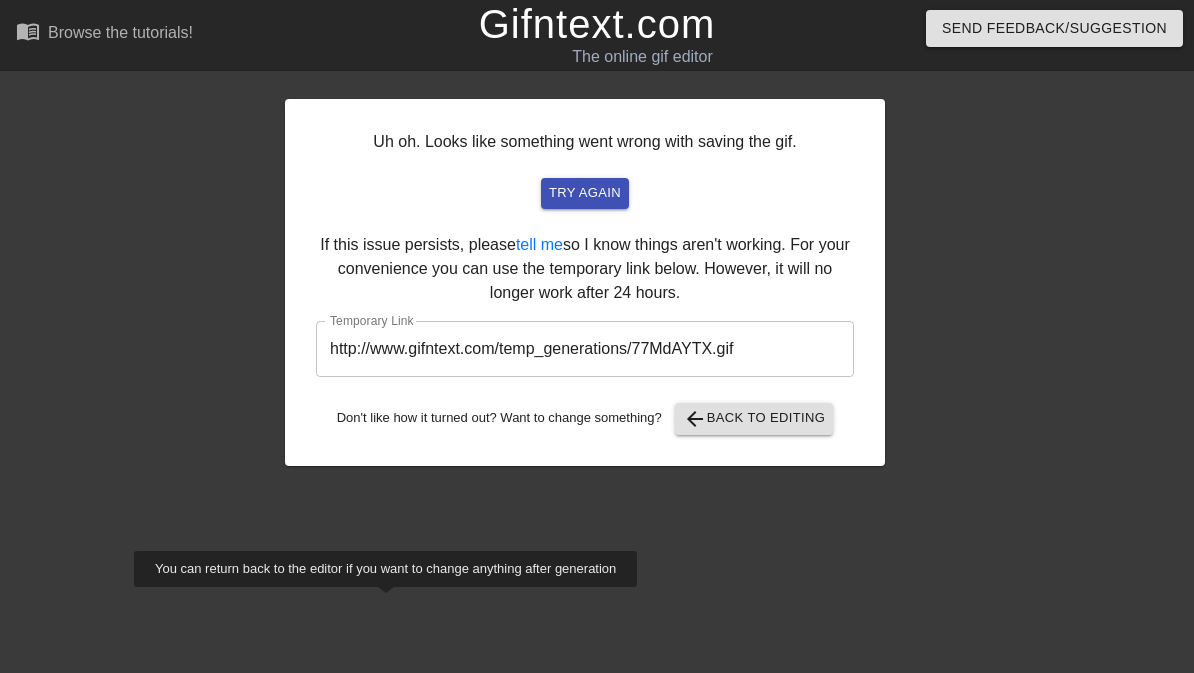 click on "http://www.gifntext.com/temp_generations/77MdAYTX.gif" at bounding box center (585, 349) 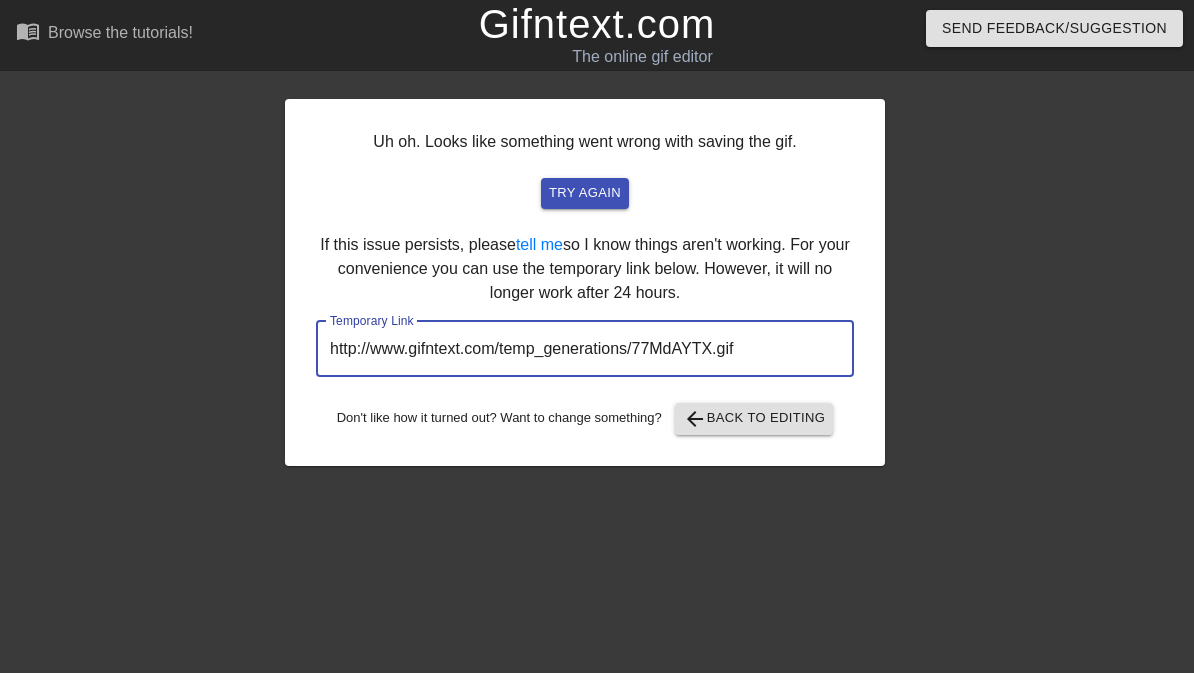 click on "http://www.gifntext.com/temp_generations/77MdAYTX.gif" at bounding box center [585, 349] 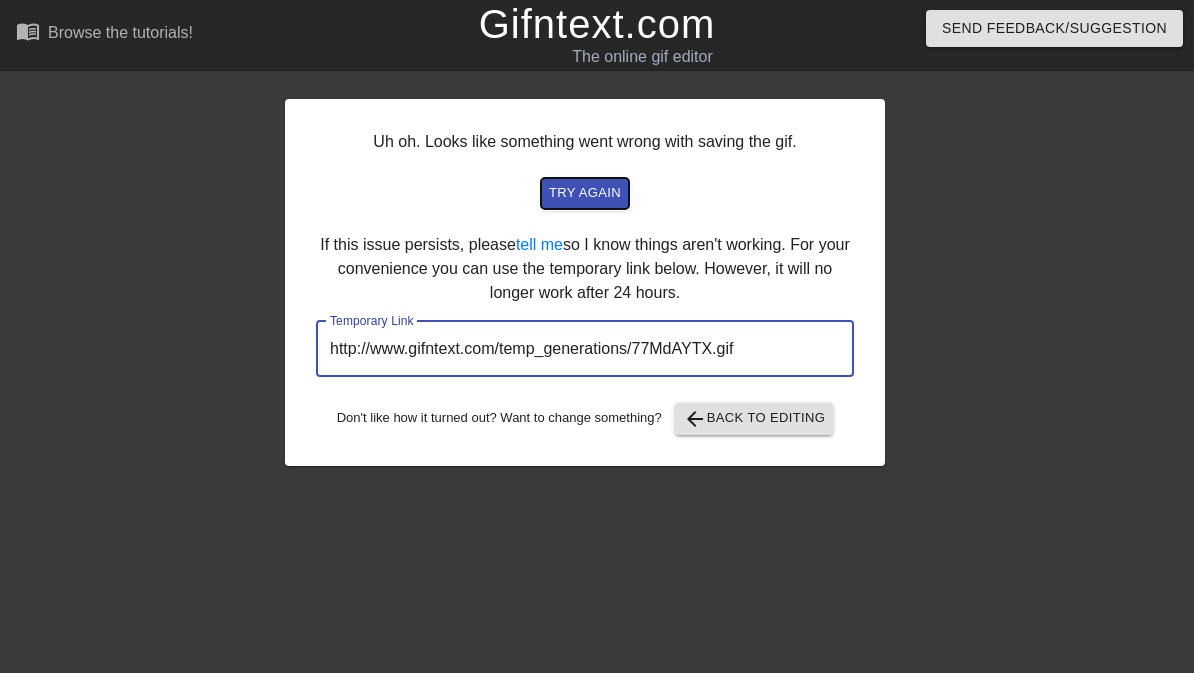 click on "try again" at bounding box center [585, 193] 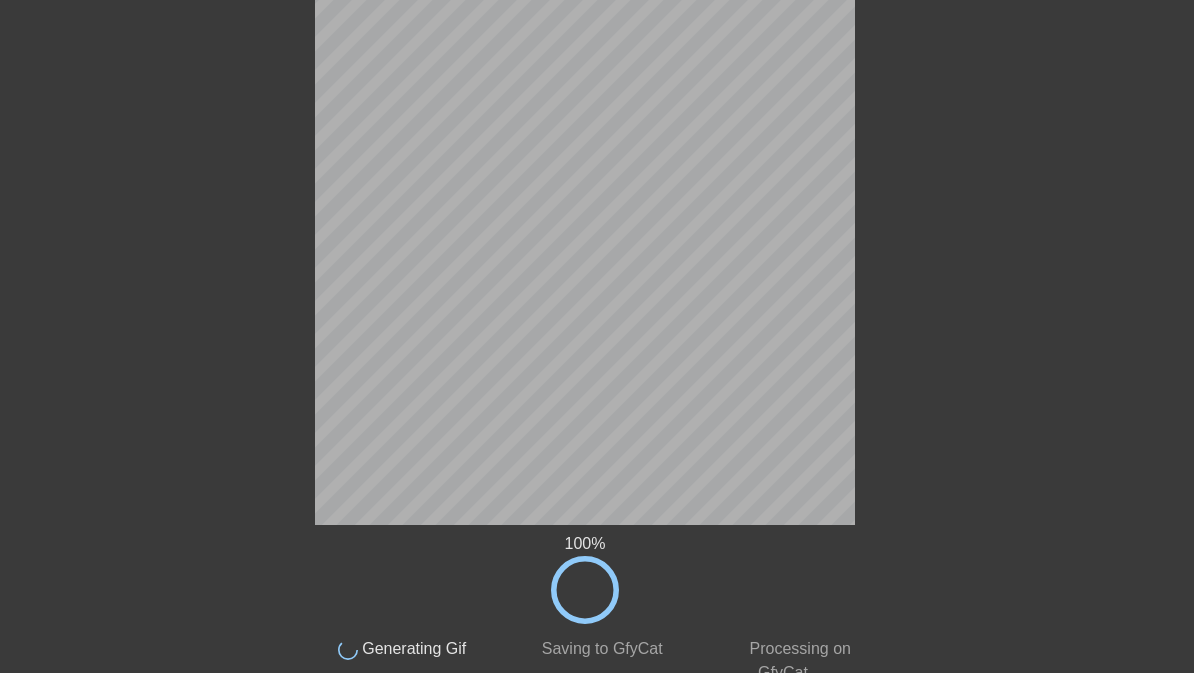 scroll, scrollTop: 0, scrollLeft: 0, axis: both 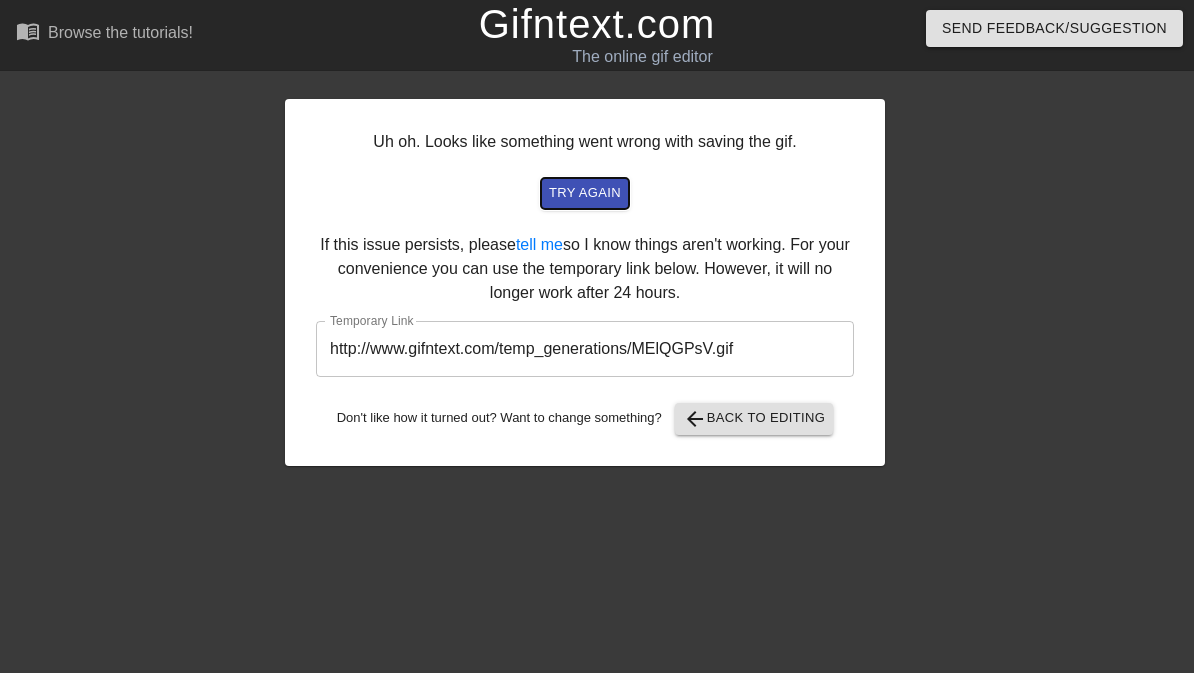click on "try again" at bounding box center (585, 193) 